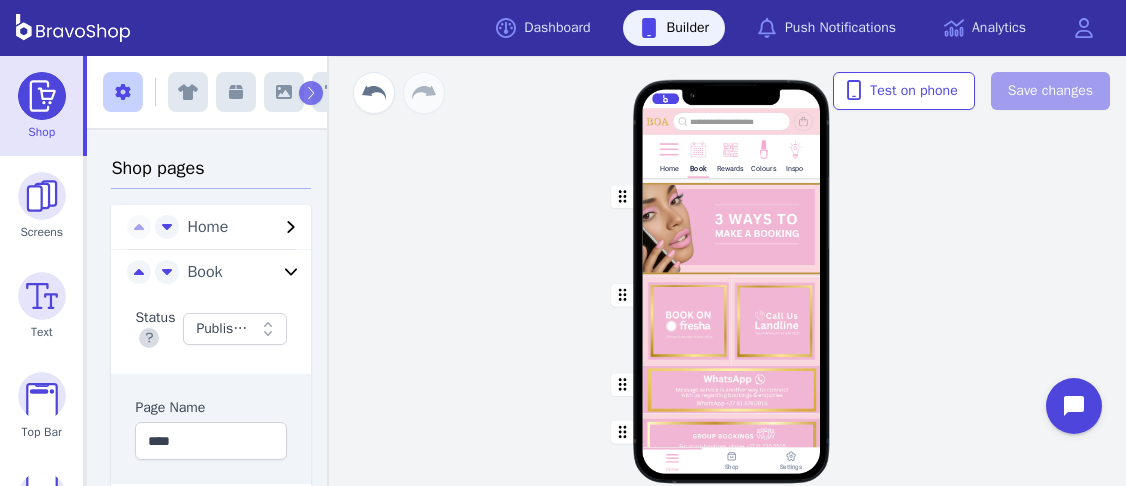 scroll, scrollTop: 0, scrollLeft: 0, axis: both 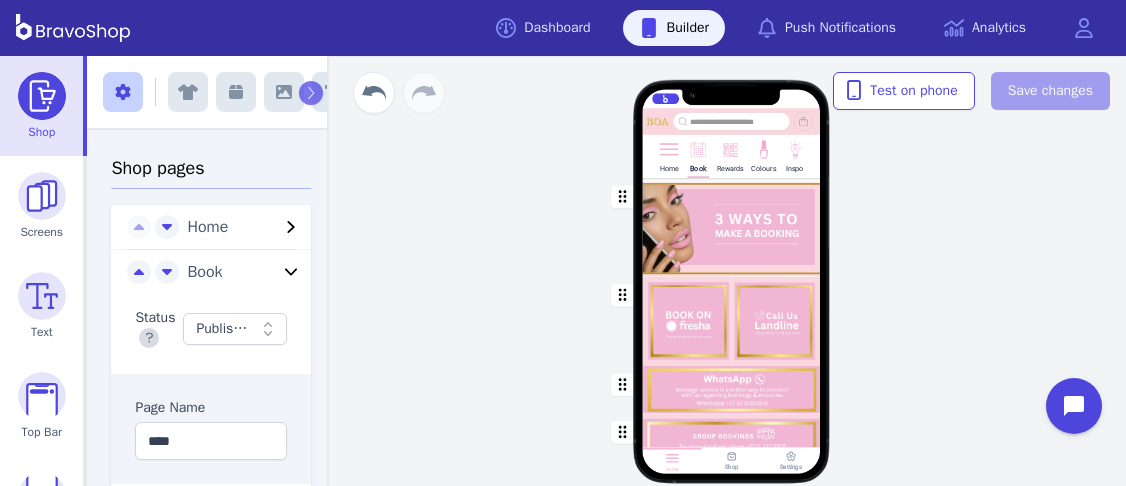 click on "Colours" at bounding box center [763, 168] 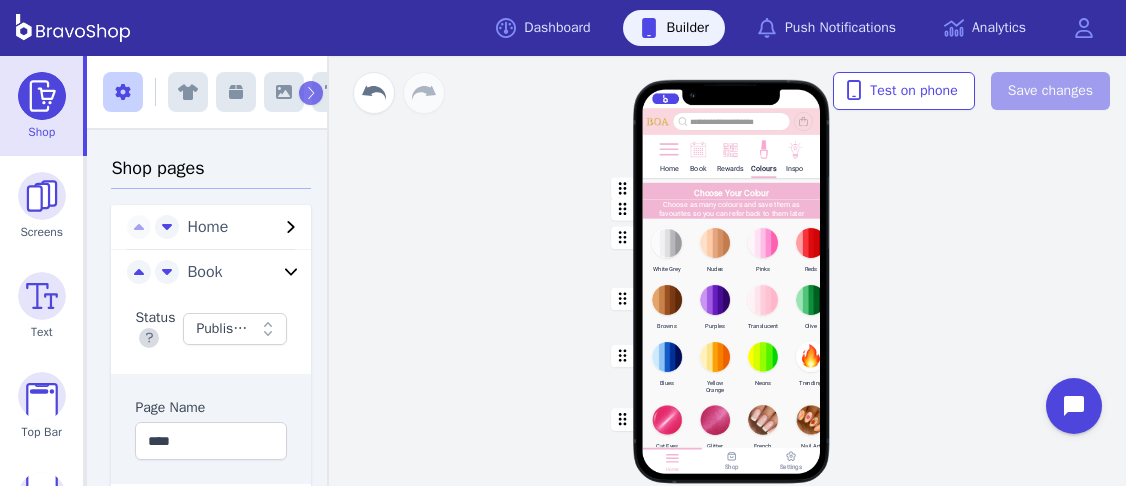 click at bounding box center (732, 249) 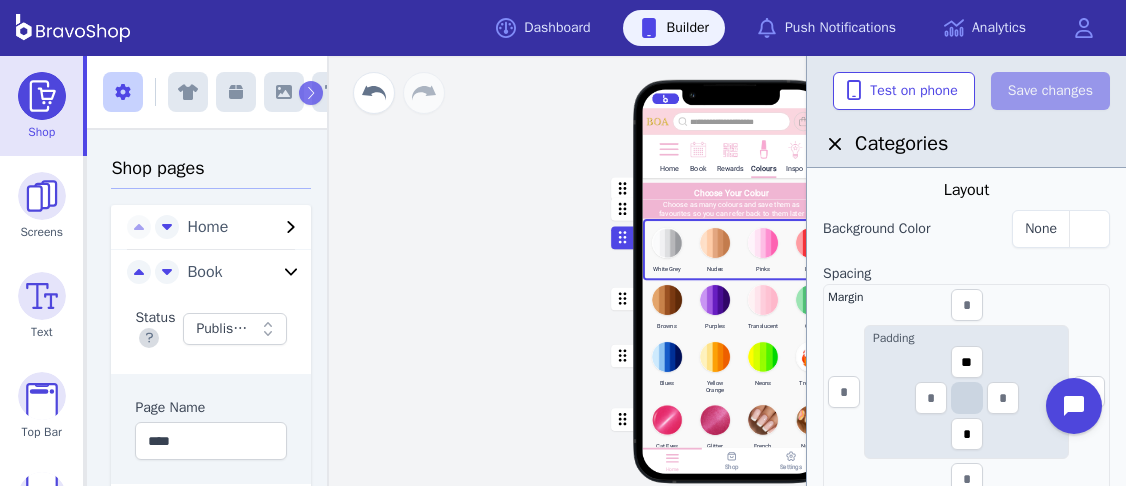 scroll, scrollTop: 465, scrollLeft: 0, axis: vertical 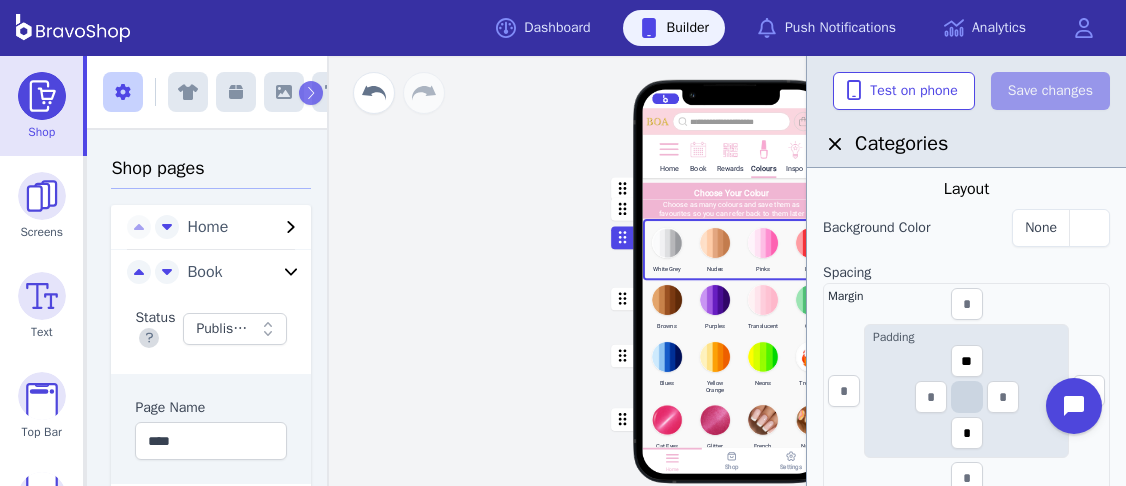 click on "Home" at bounding box center (207, 227) 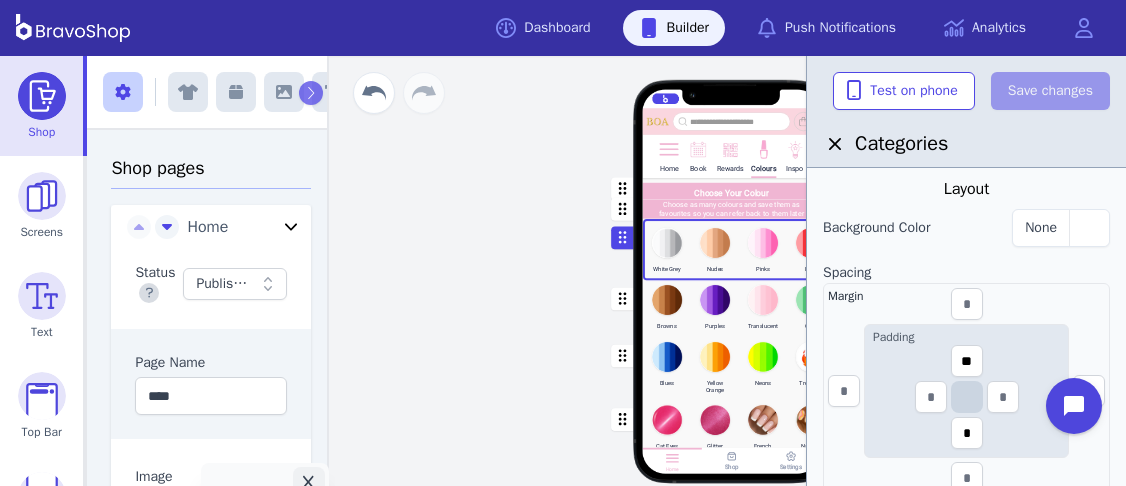 click at bounding box center (668, 148) 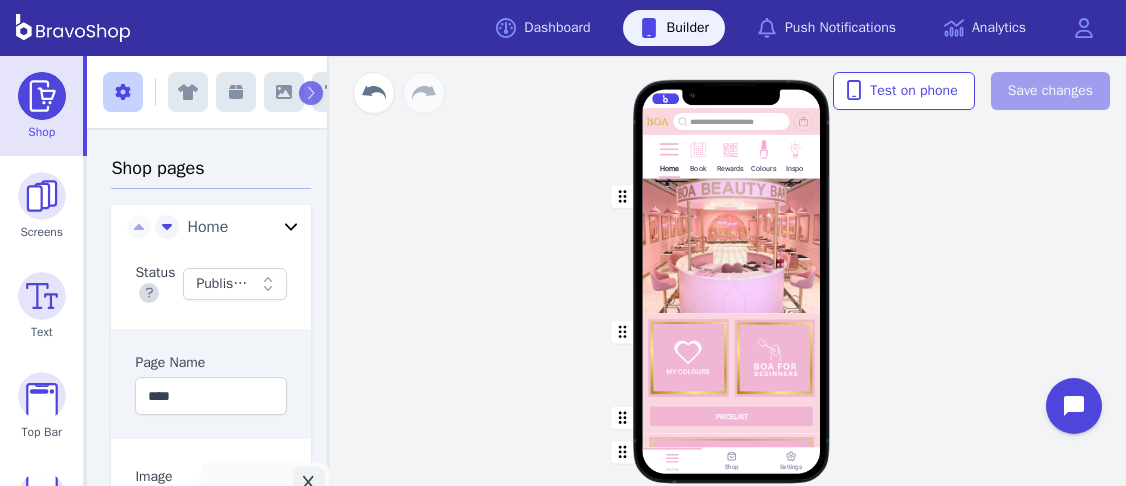 click at bounding box center [732, 358] 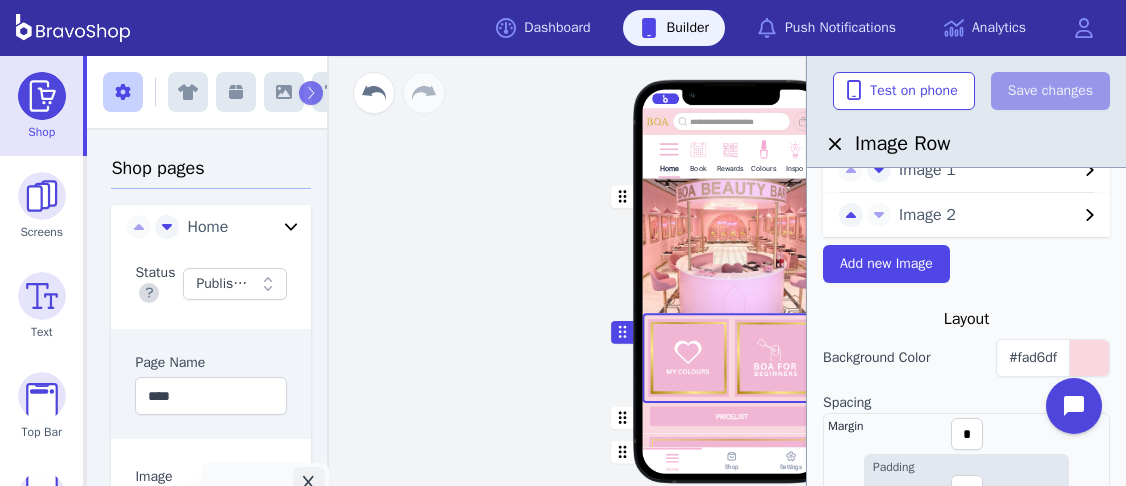 scroll, scrollTop: 98, scrollLeft: 0, axis: vertical 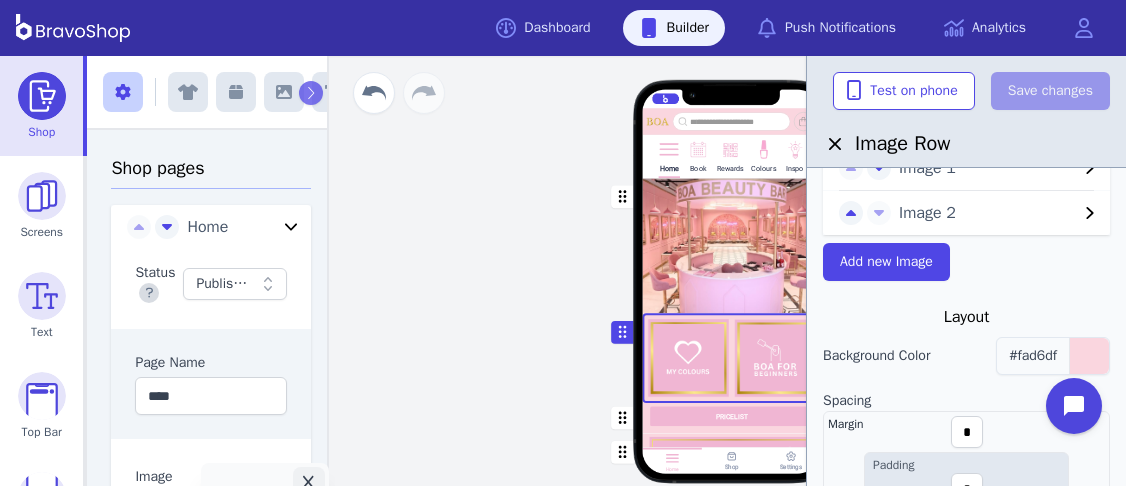 click on "#fad6df" at bounding box center (1033, 355) 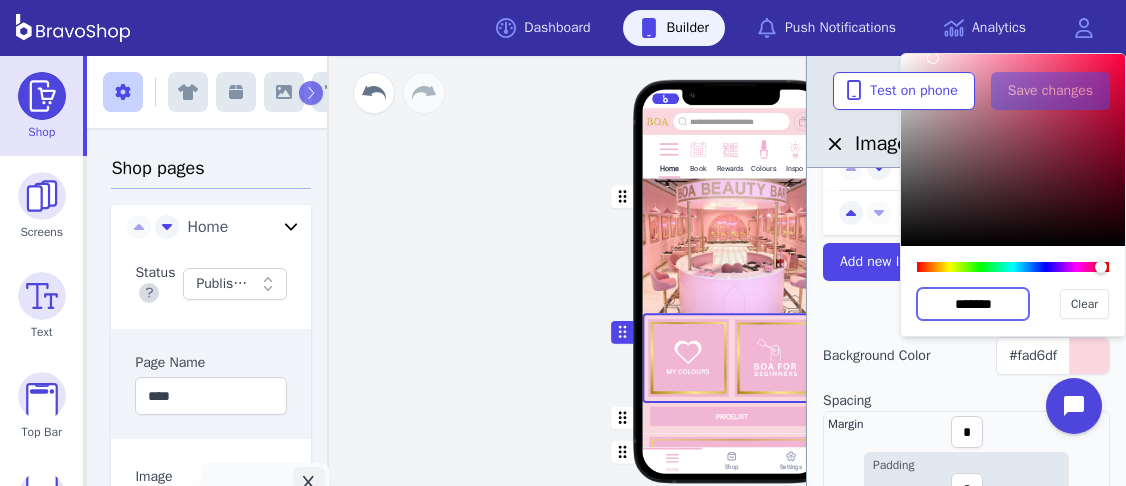 drag, startPoint x: 1014, startPoint y: 305, endPoint x: 919, endPoint y: 306, distance: 95.005264 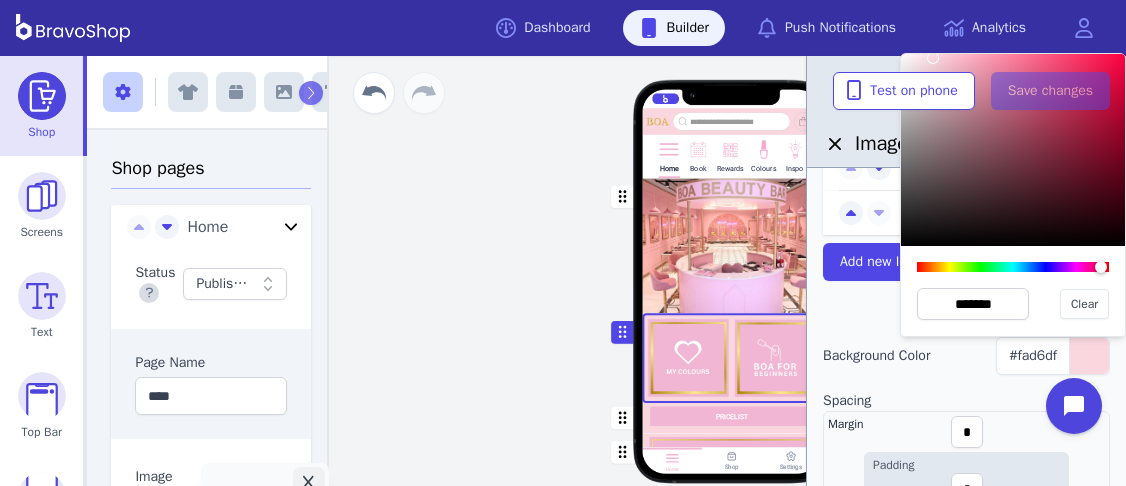 click at bounding box center (42, 96) 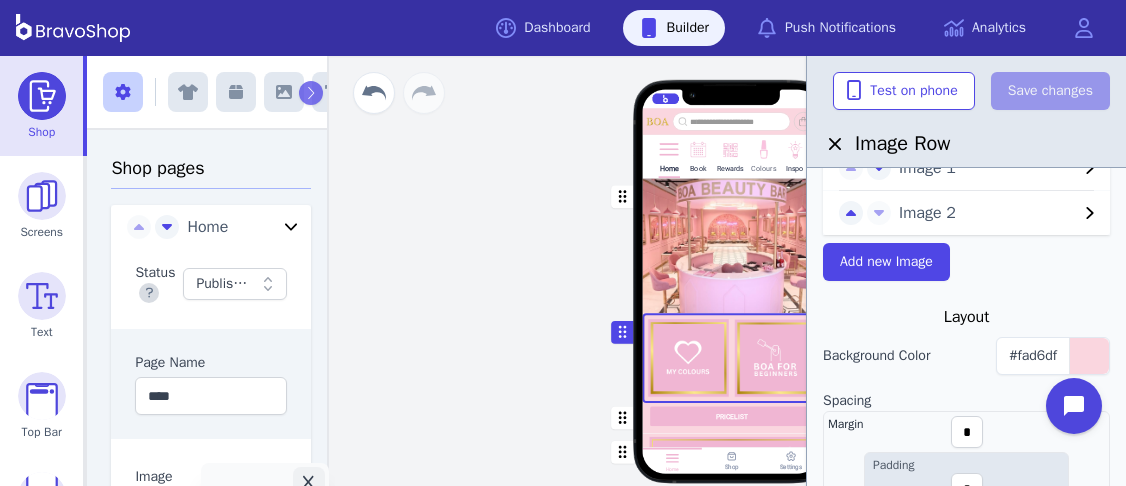 click at bounding box center [763, 148] 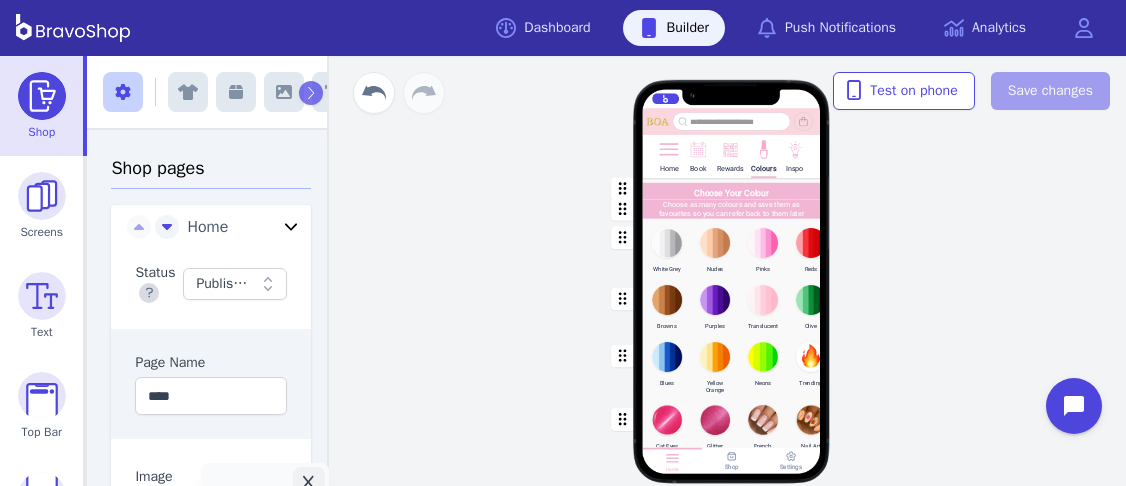 click at bounding box center [732, 249] 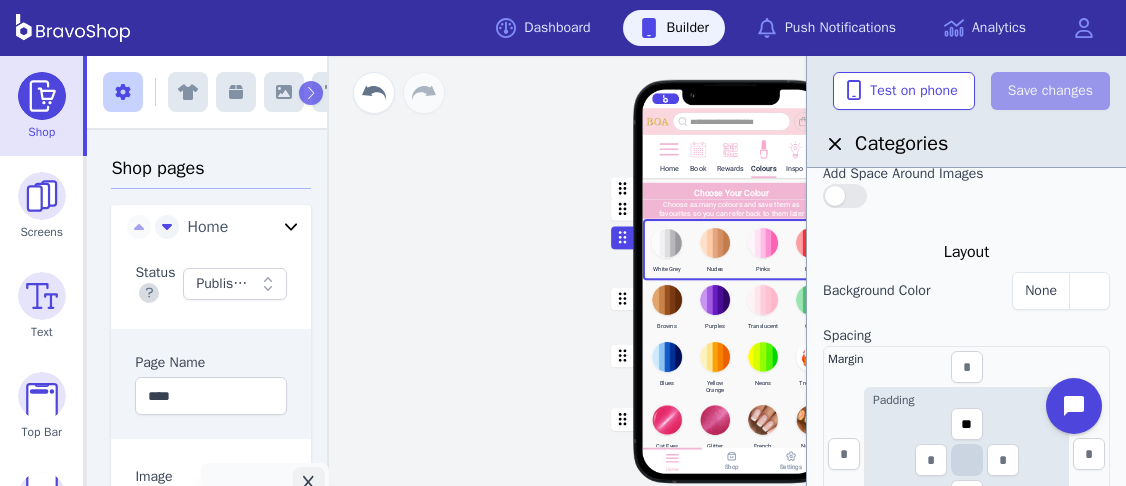 scroll, scrollTop: 408, scrollLeft: 0, axis: vertical 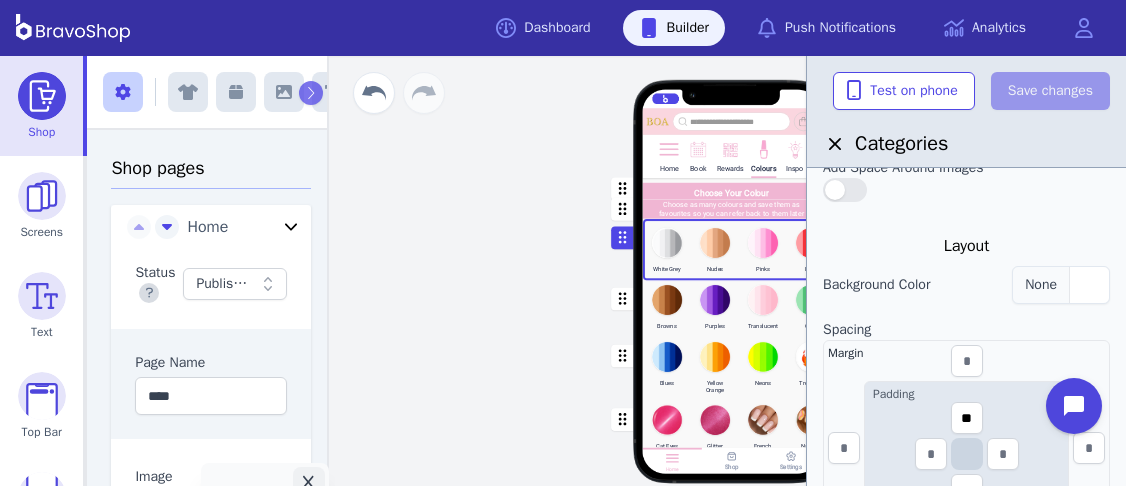 click at bounding box center [1089, 285] 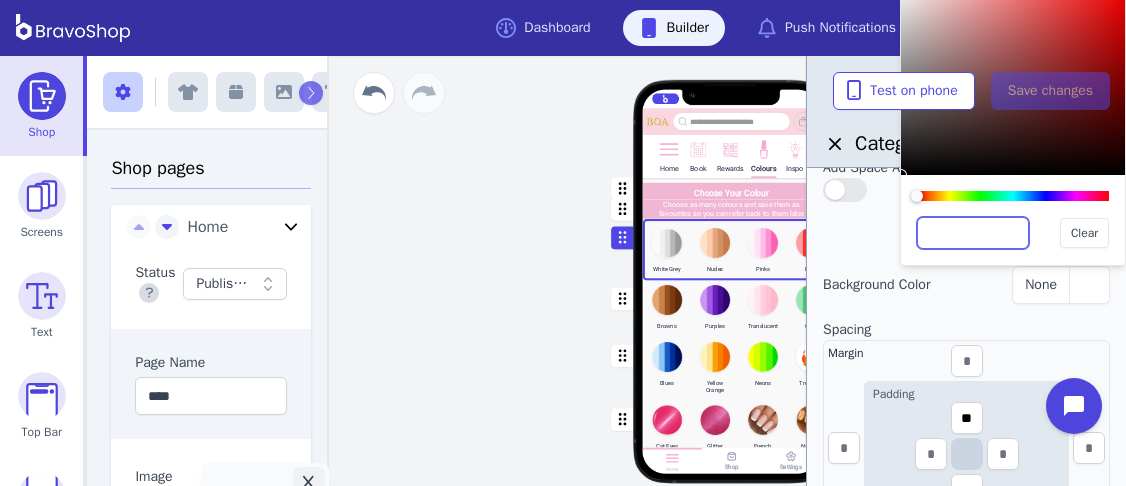 click at bounding box center (973, 233) 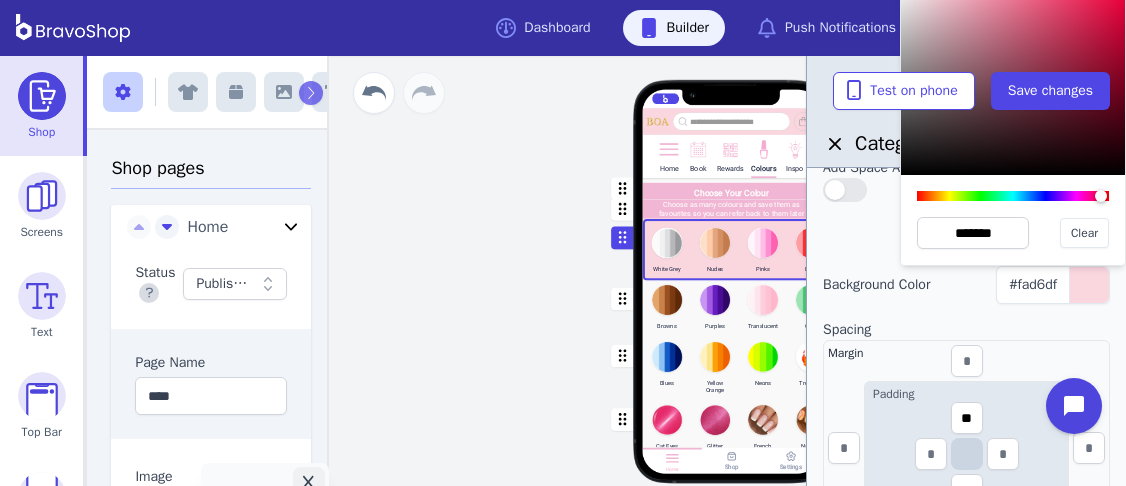 click at bounding box center (732, 308) 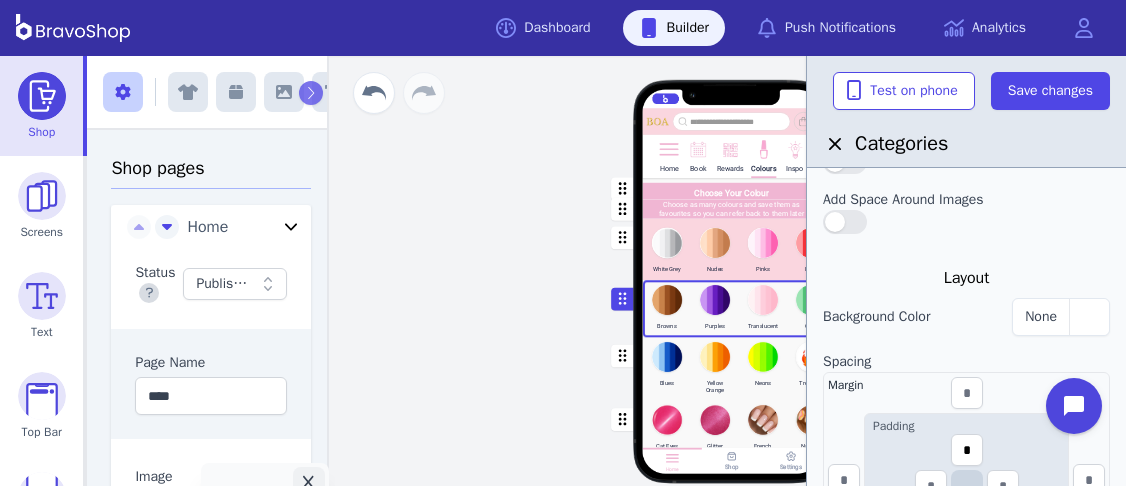 scroll, scrollTop: 380, scrollLeft: 0, axis: vertical 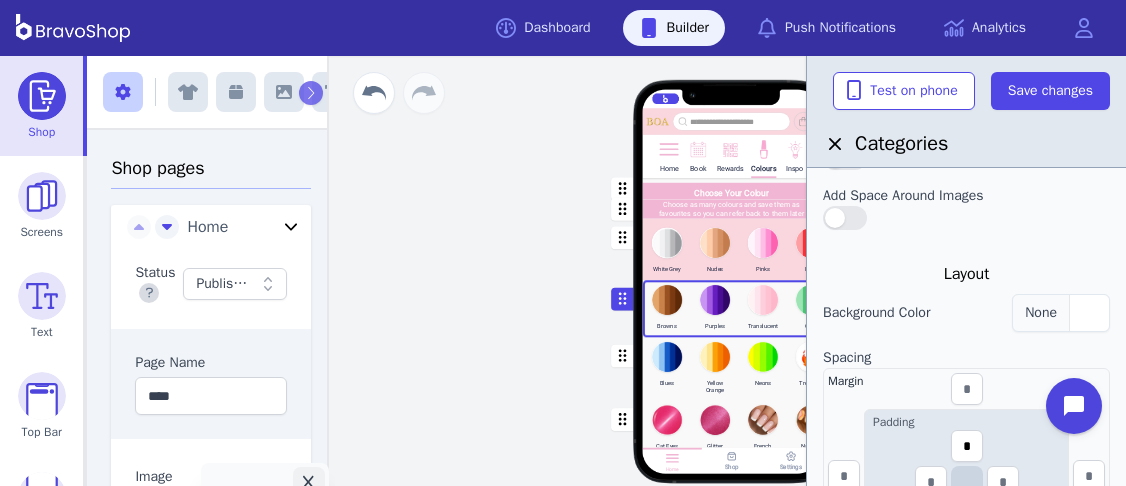 click at bounding box center (1089, 313) 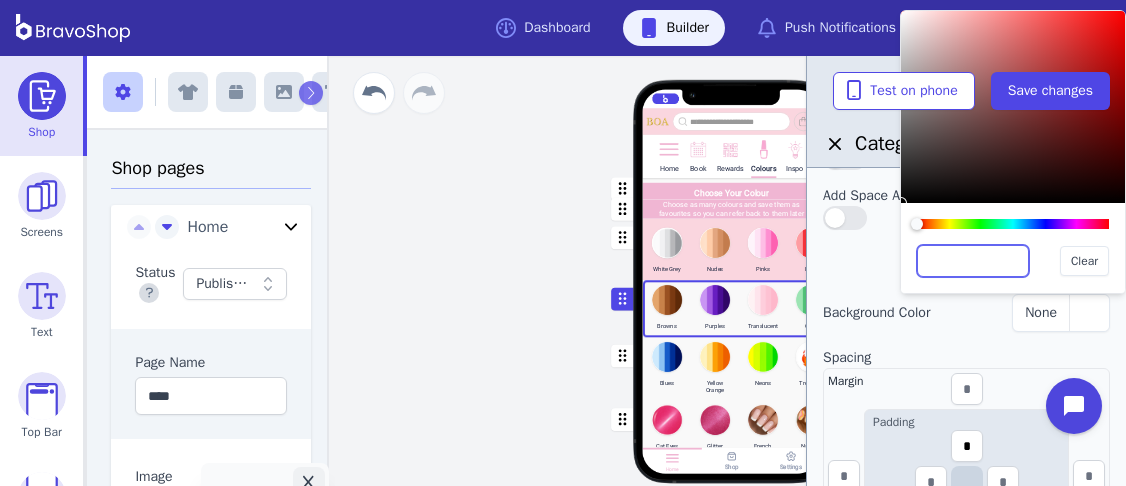click at bounding box center [973, 261] 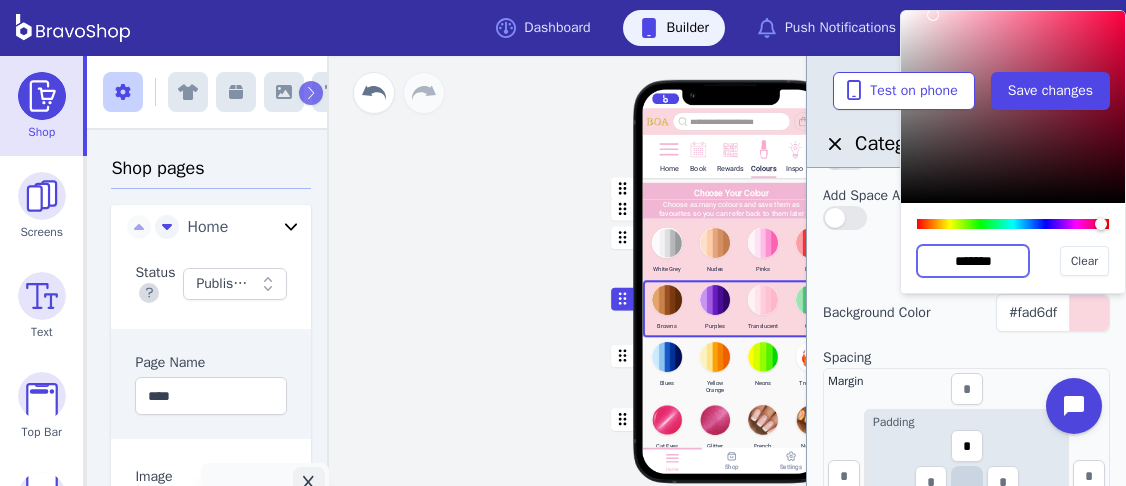 type on "*******" 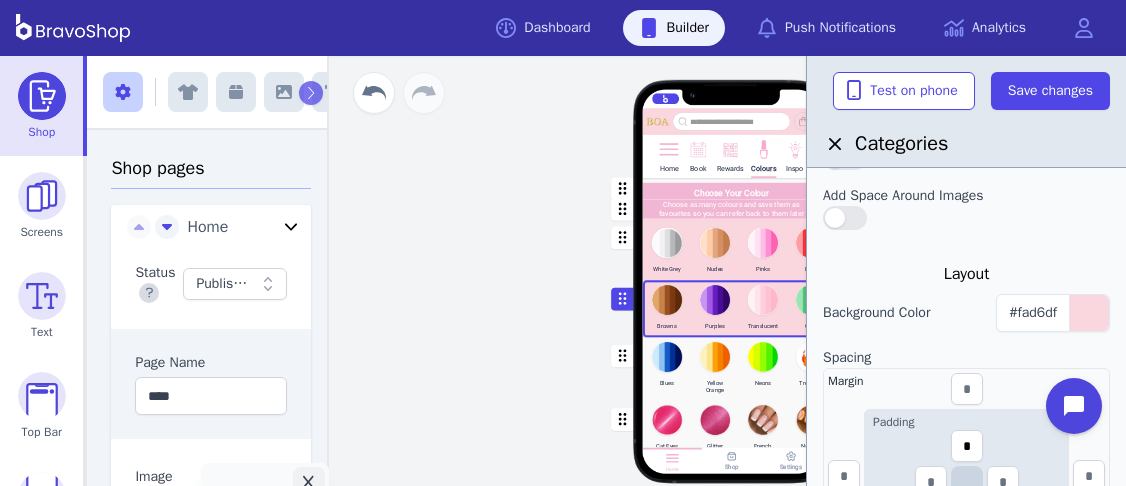 click at bounding box center (732, 369) 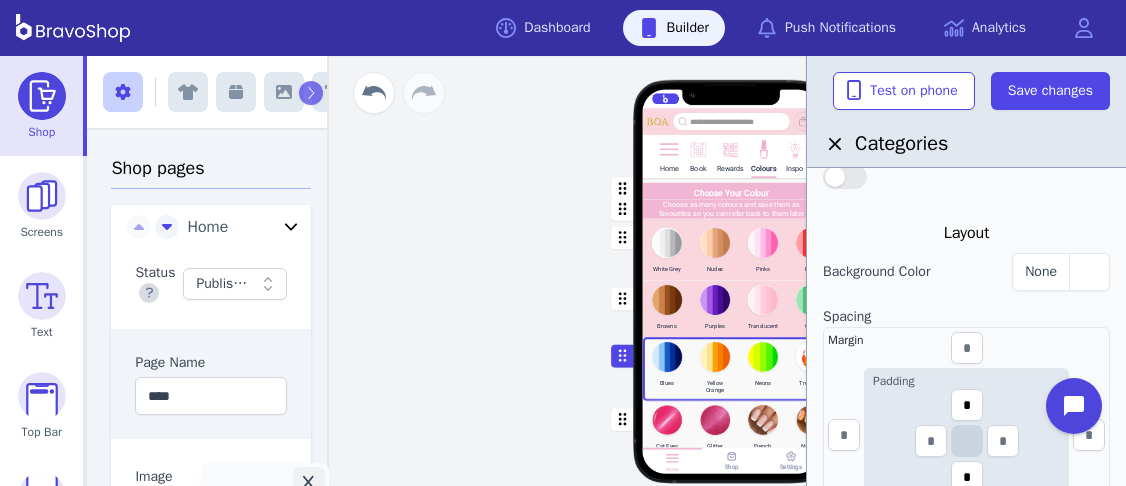 scroll, scrollTop: 424, scrollLeft: 0, axis: vertical 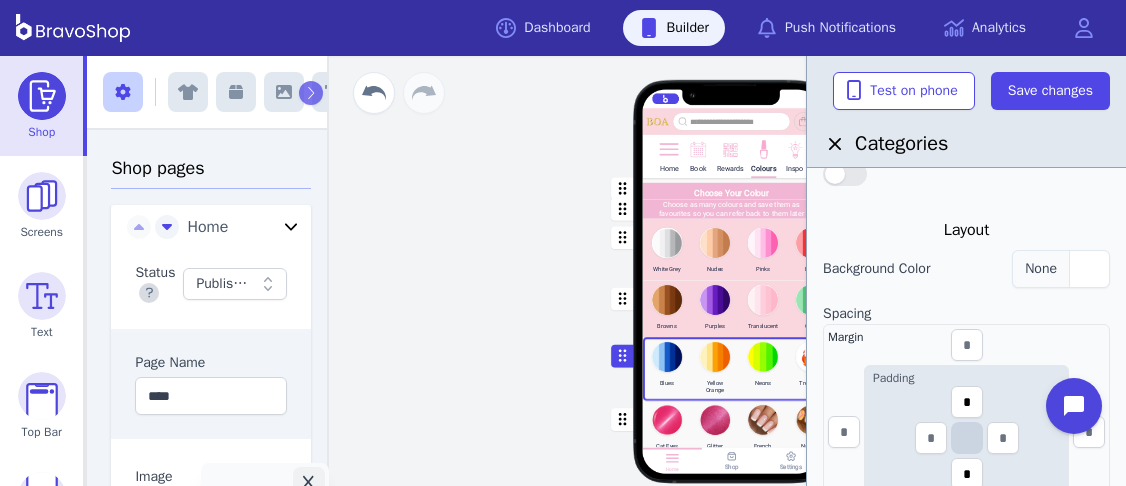 click at bounding box center (1089, 269) 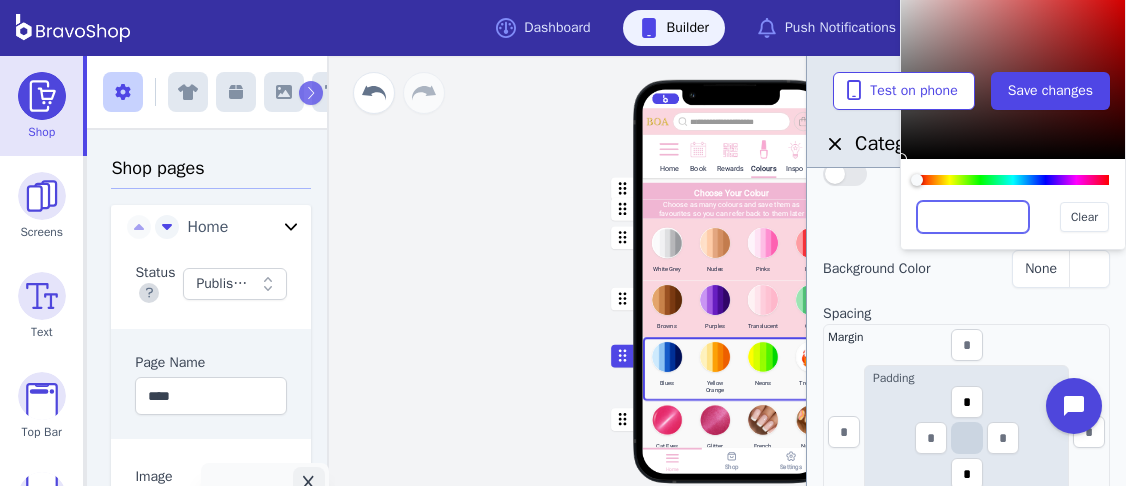 click at bounding box center [973, 217] 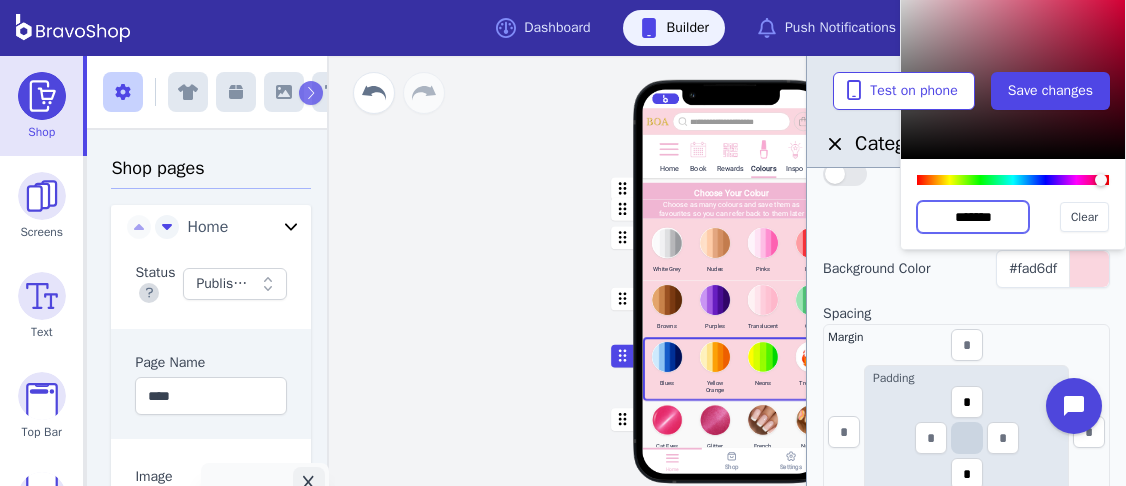 scroll, scrollTop: 166, scrollLeft: 0, axis: vertical 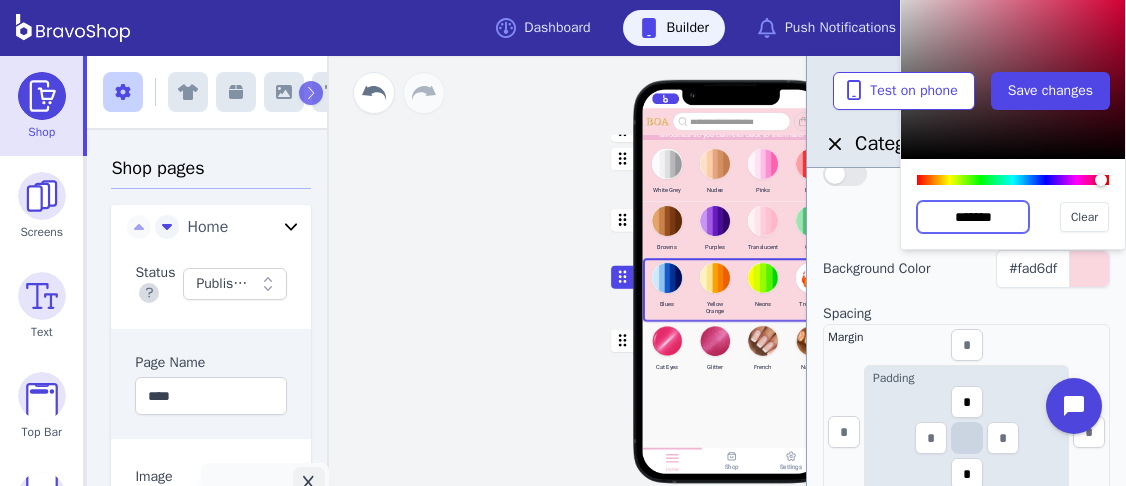 type on "*******" 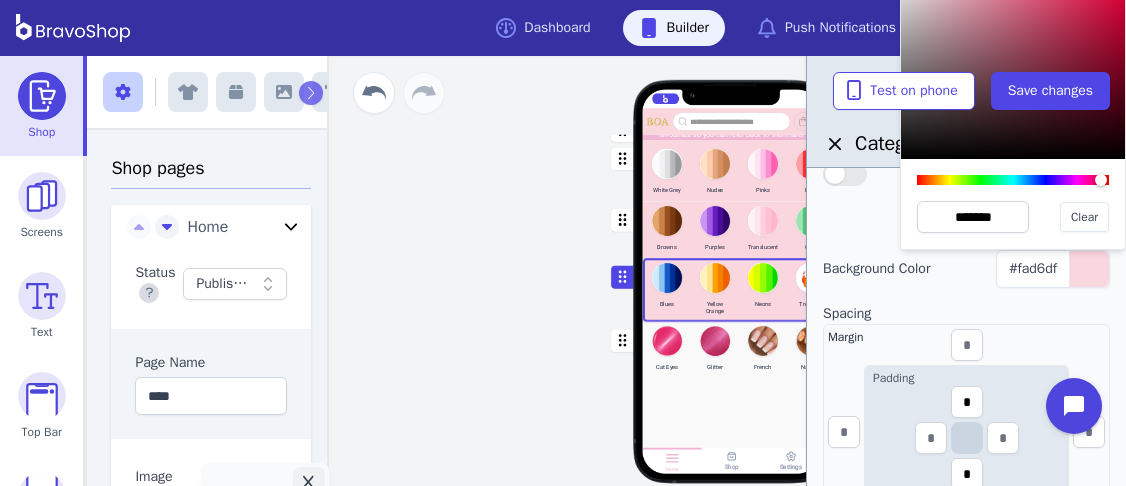 click at bounding box center [732, 351] 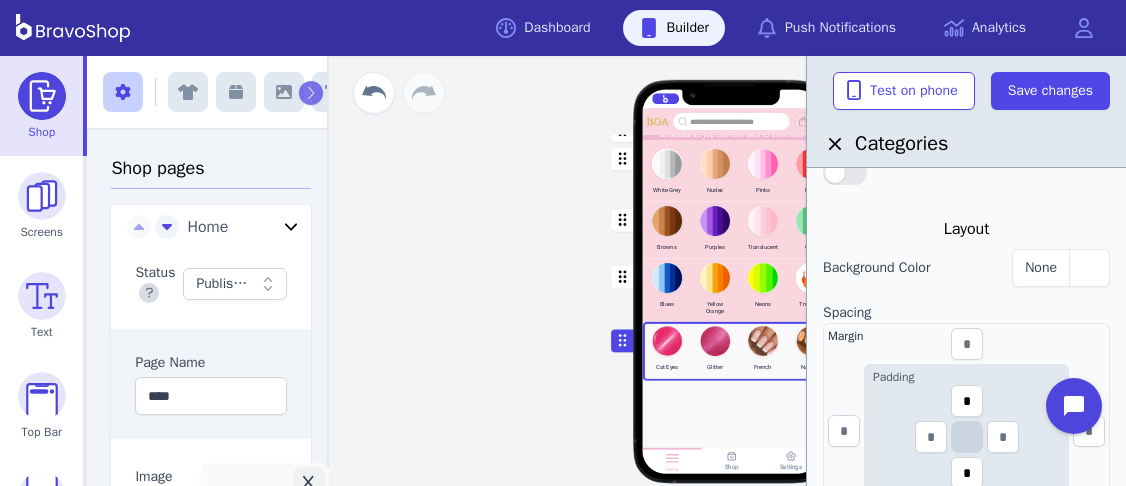 scroll, scrollTop: 448, scrollLeft: 0, axis: vertical 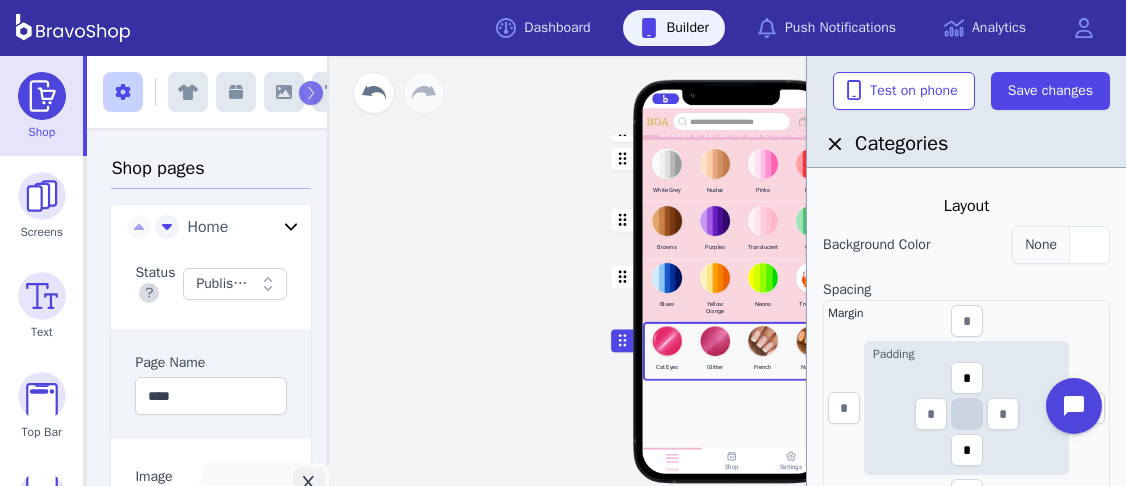 click at bounding box center (1089, 245) 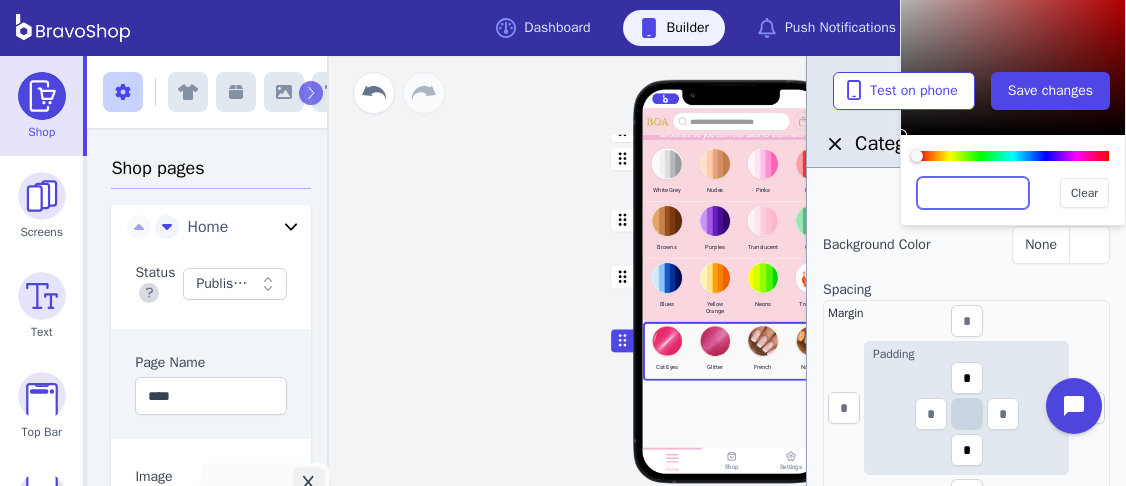click at bounding box center (973, 193) 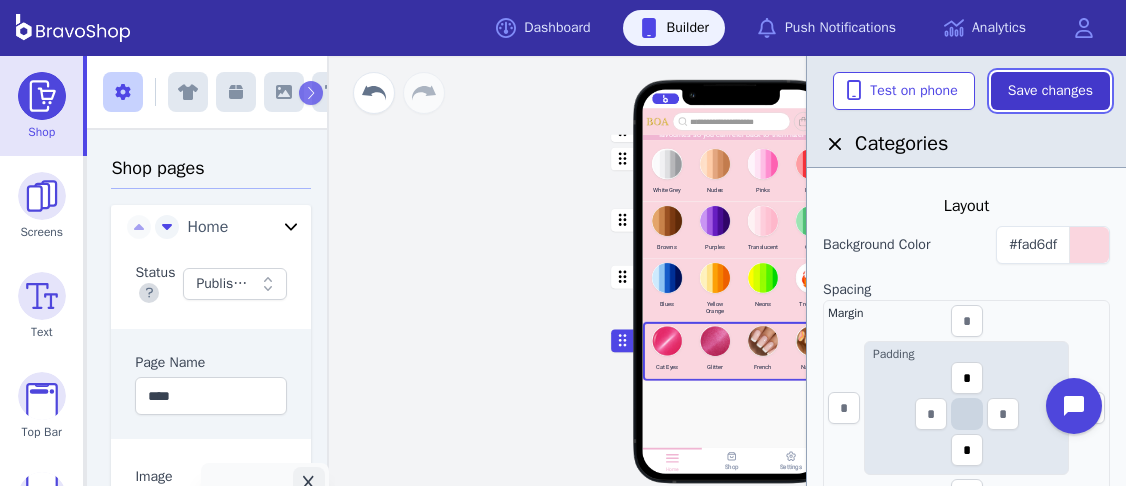 click on "Save changes" at bounding box center (1050, 91) 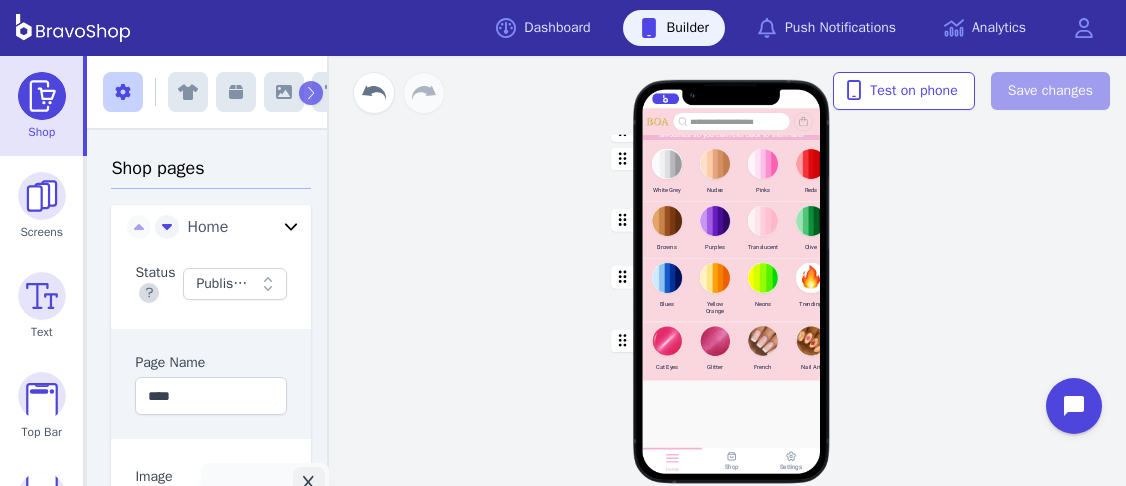 click on "Home Book Rewards Colours Inspo Choose Your Colour Choose as many colours and save them as favourites so you can refer back to them later
White Grey Nudes Pinks Reds Browns Purples Translucent Olive Blues Yellow Orange Neons Trending Cat Eyes Glitter French Nail Art Drag a block here to get started Home Shop Settings" at bounding box center (731, 291) 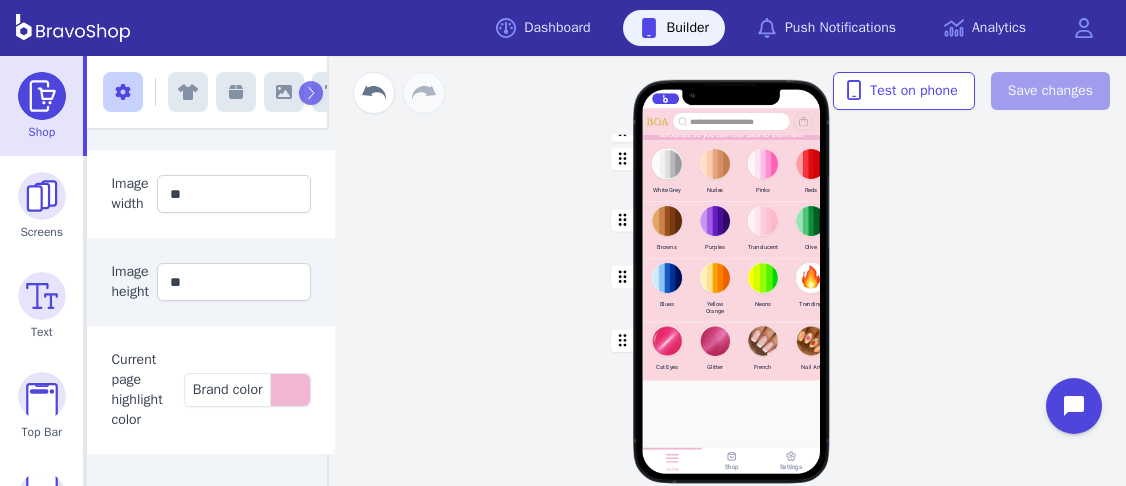 scroll, scrollTop: 0, scrollLeft: 0, axis: both 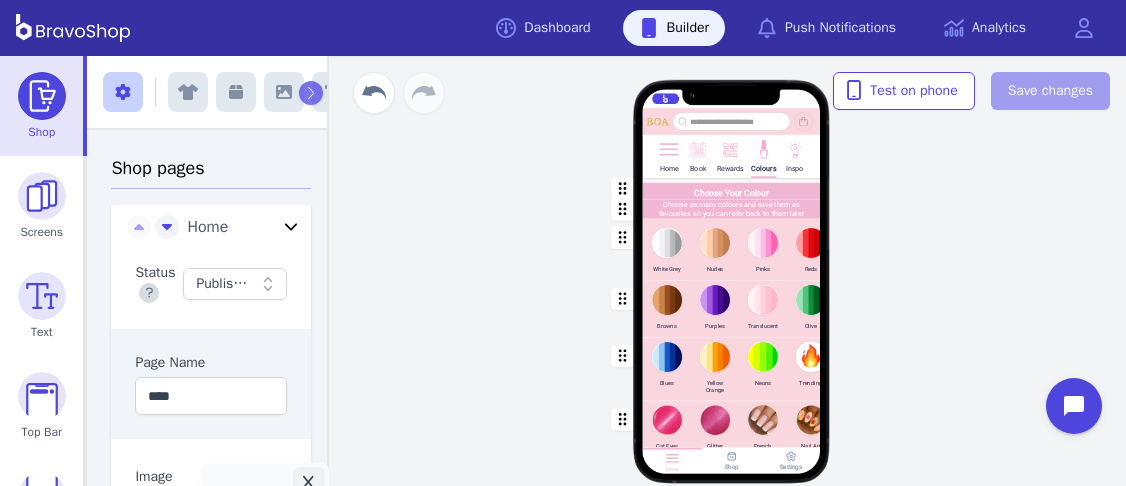 click at bounding box center [697, 148] 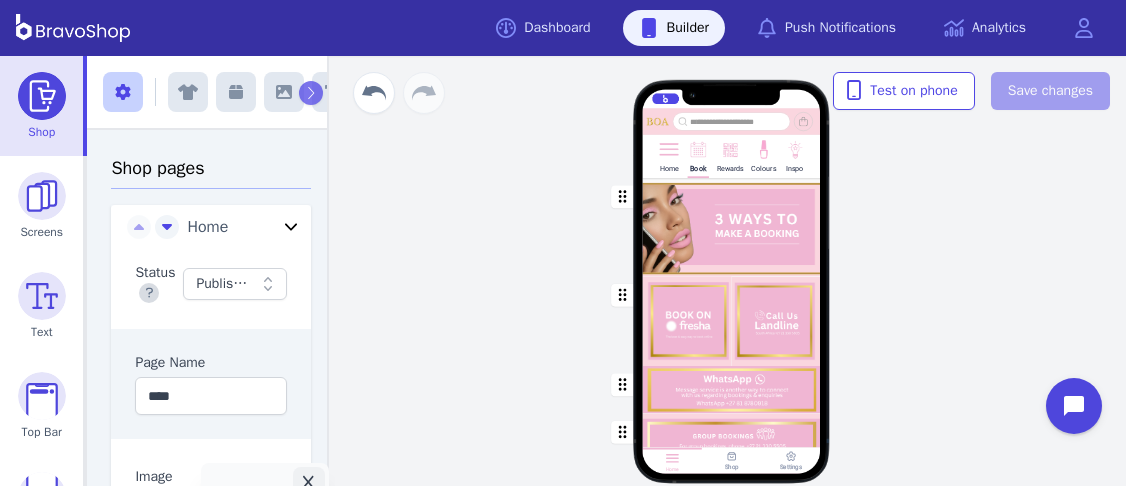 click at bounding box center [668, 148] 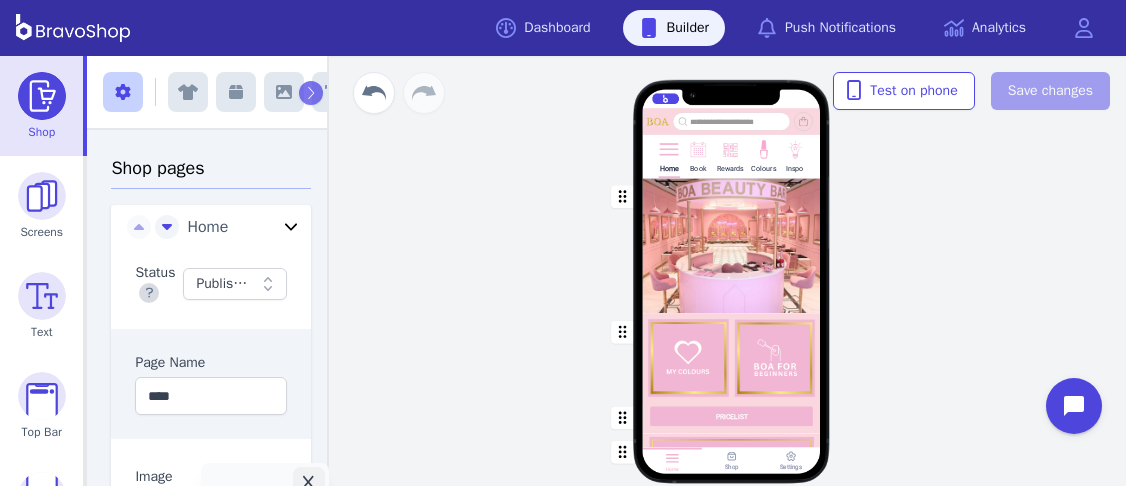 scroll, scrollTop: 0, scrollLeft: 0, axis: both 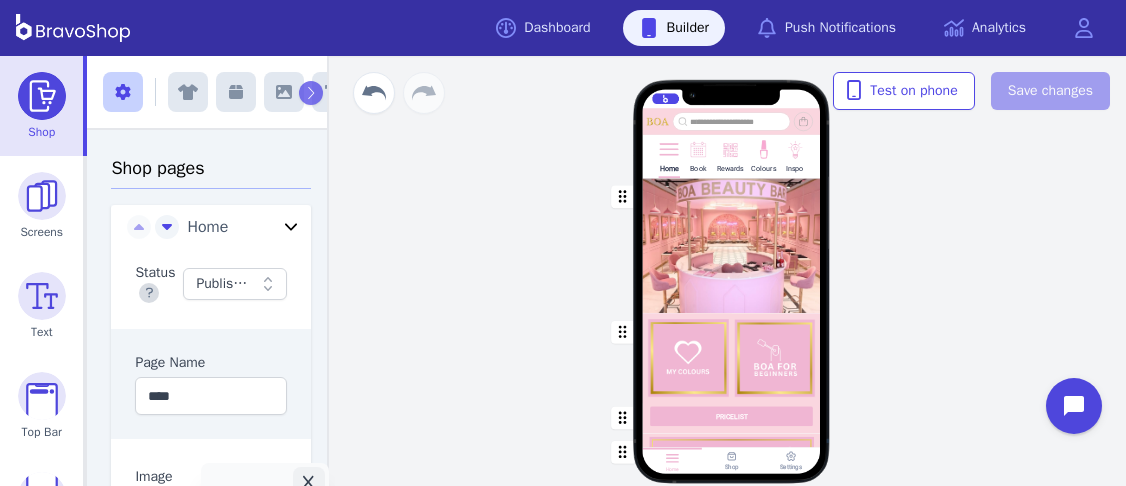 click at bounding box center [732, 245] 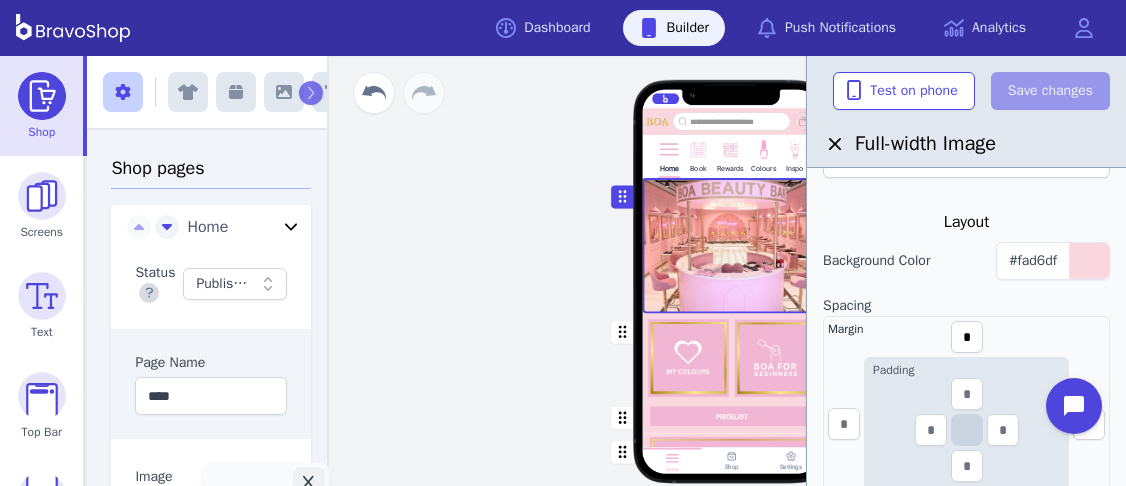 scroll, scrollTop: 320, scrollLeft: 0, axis: vertical 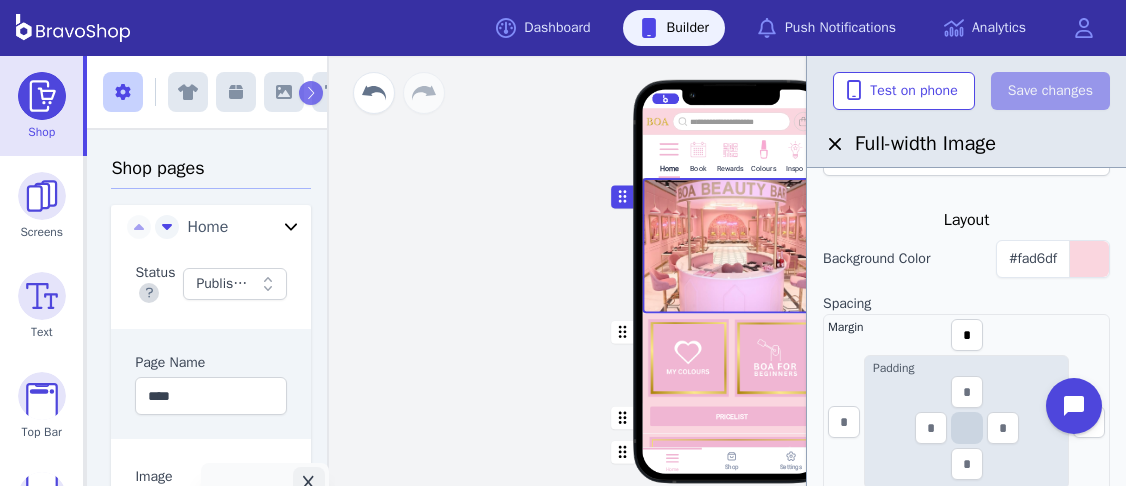 click on "Home Book Rewards Colours Inspo PRICELIST Featured Products Drag a block here to get started Home Shop Settings" at bounding box center (731, 271) 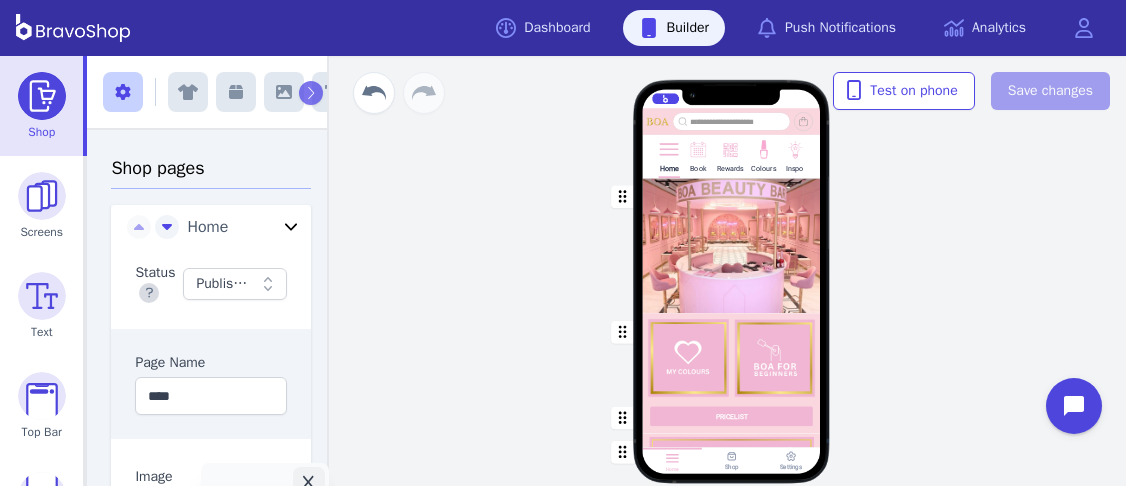 click on "Inspo" at bounding box center [794, 155] 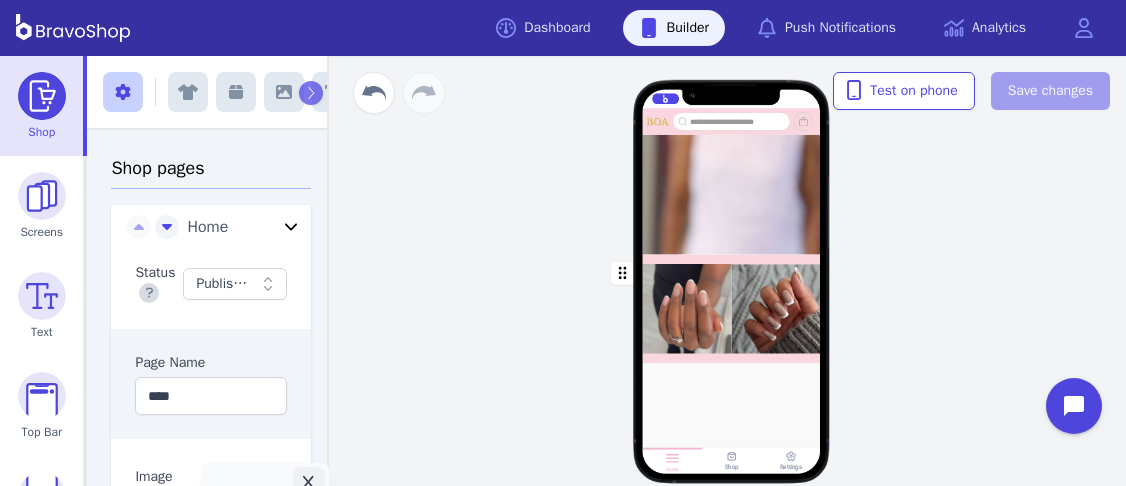 scroll, scrollTop: 658, scrollLeft: 0, axis: vertical 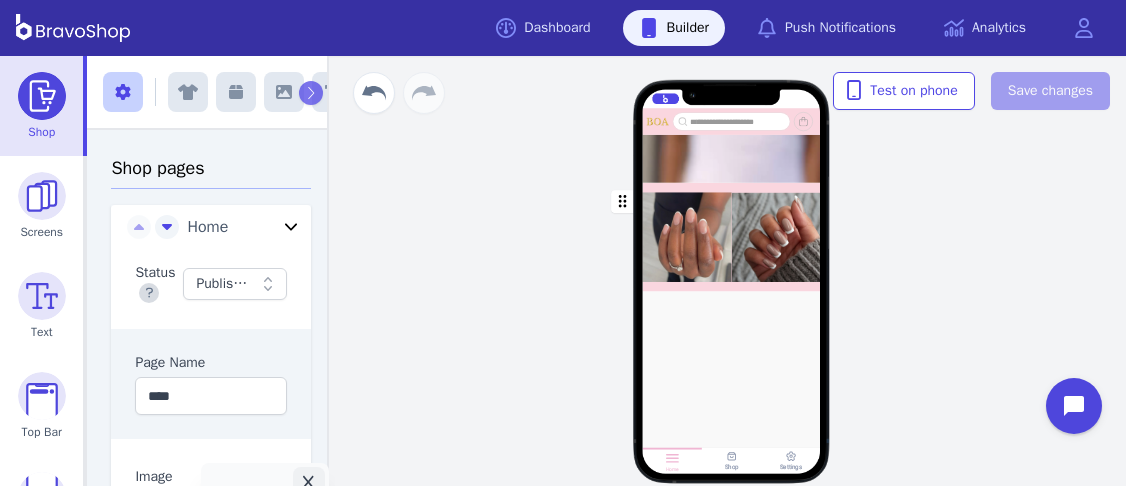 click at bounding box center [732, 236] 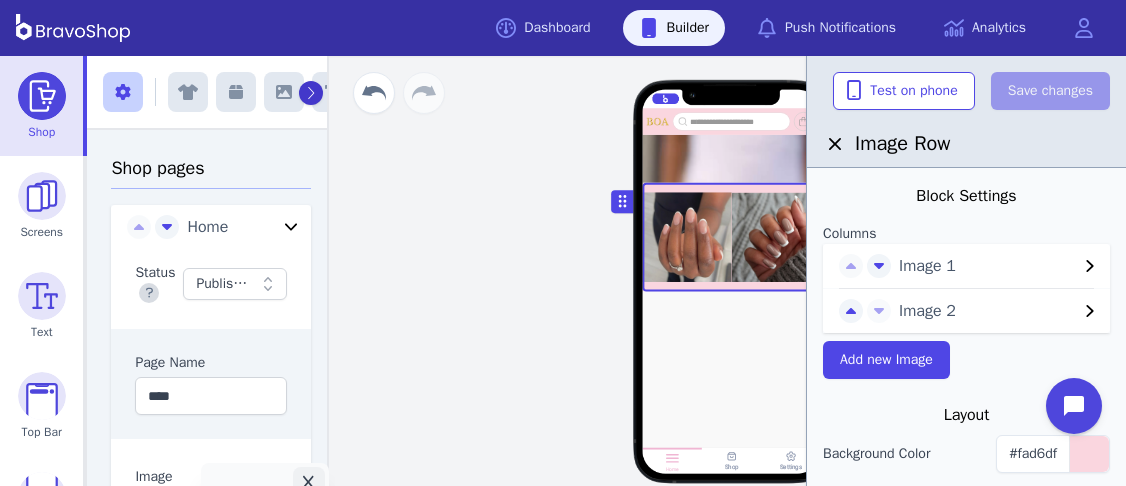 click at bounding box center (311, 93) 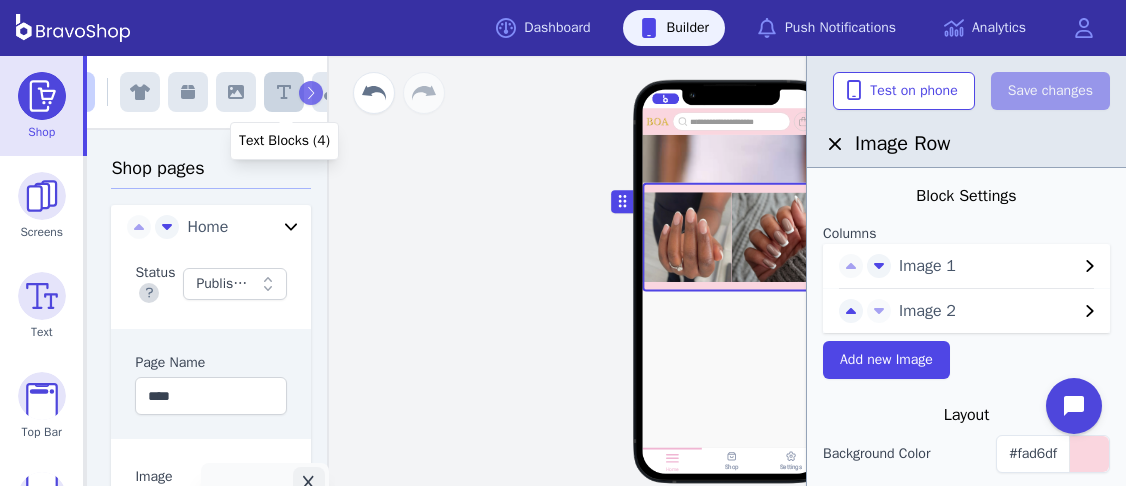 click 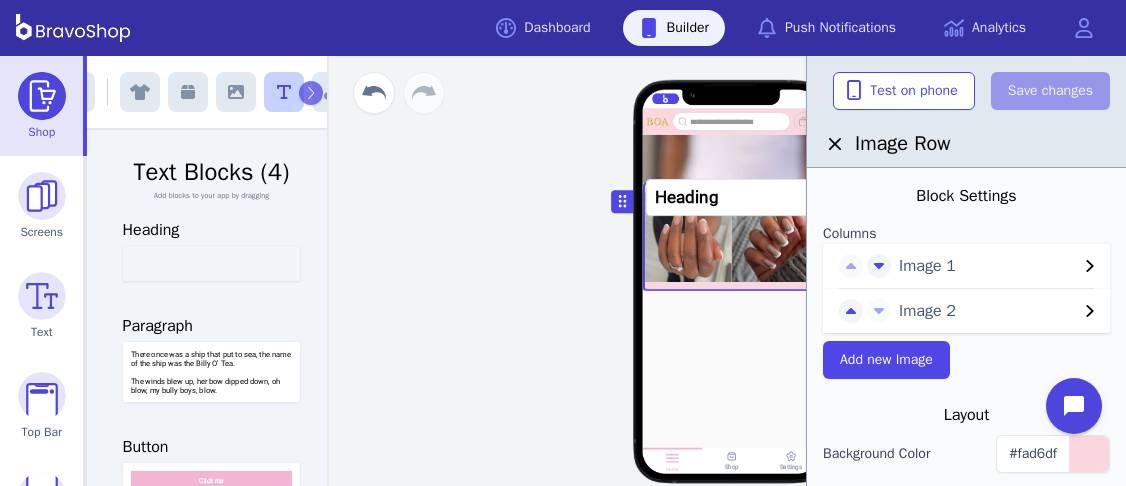 drag, startPoint x: 252, startPoint y: 268, endPoint x: 779, endPoint y: 202, distance: 531.11676 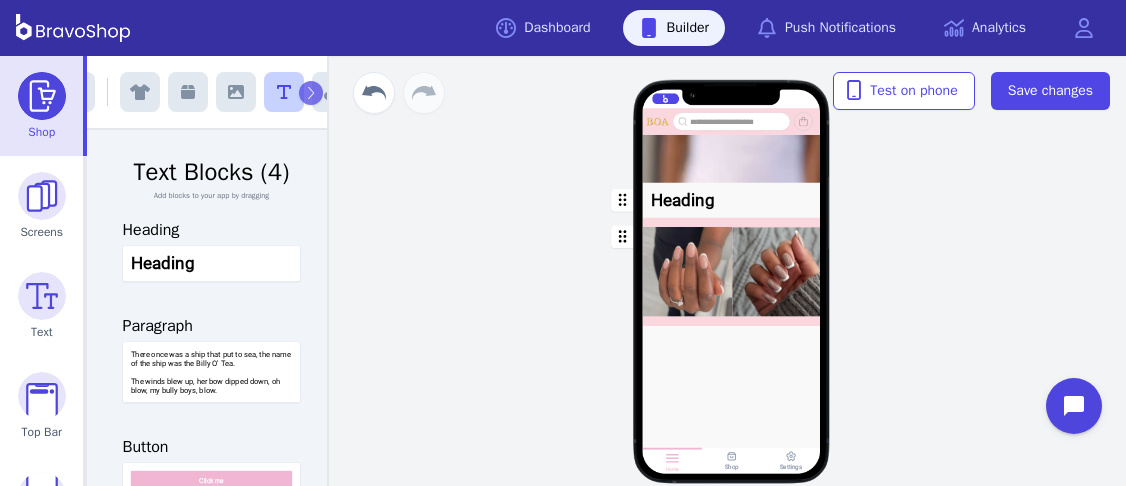 click at bounding box center (732, 199) 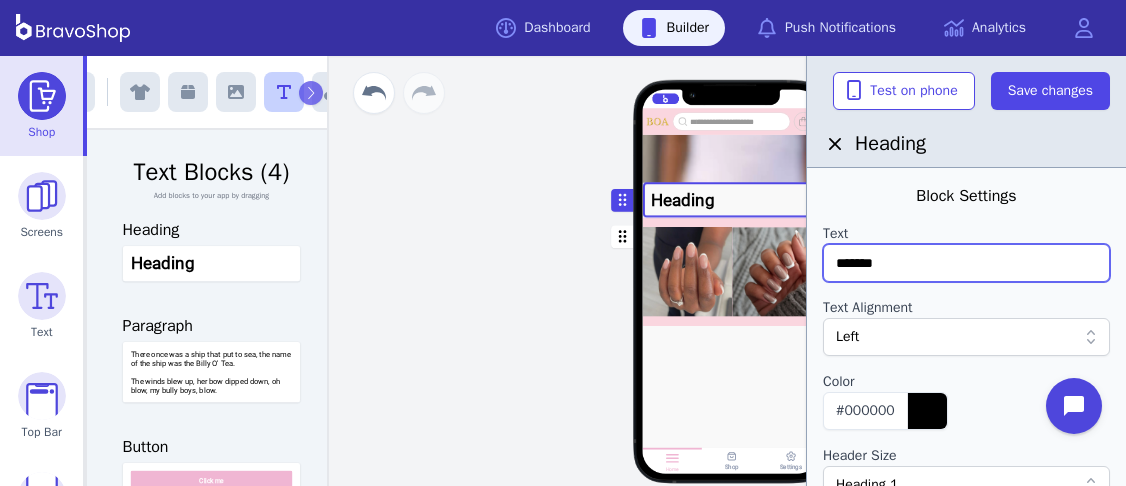 drag, startPoint x: 937, startPoint y: 254, endPoint x: 768, endPoint y: 274, distance: 170.17932 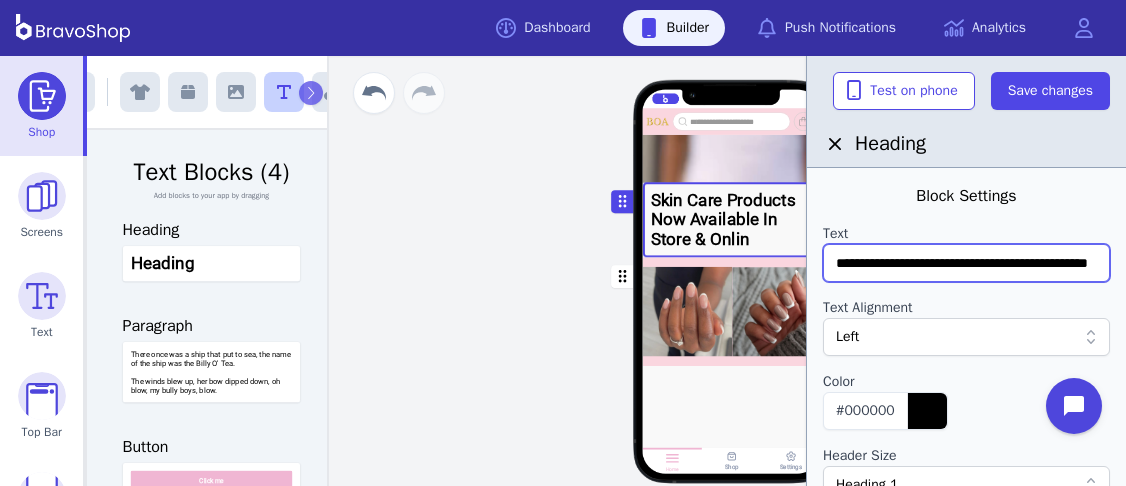 scroll, scrollTop: 0, scrollLeft: 55, axis: horizontal 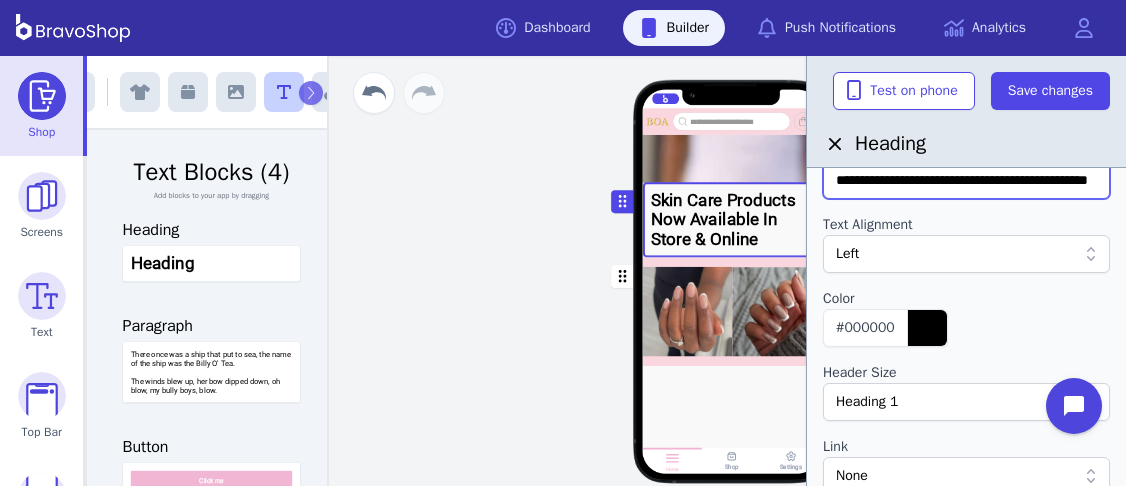 type on "**********" 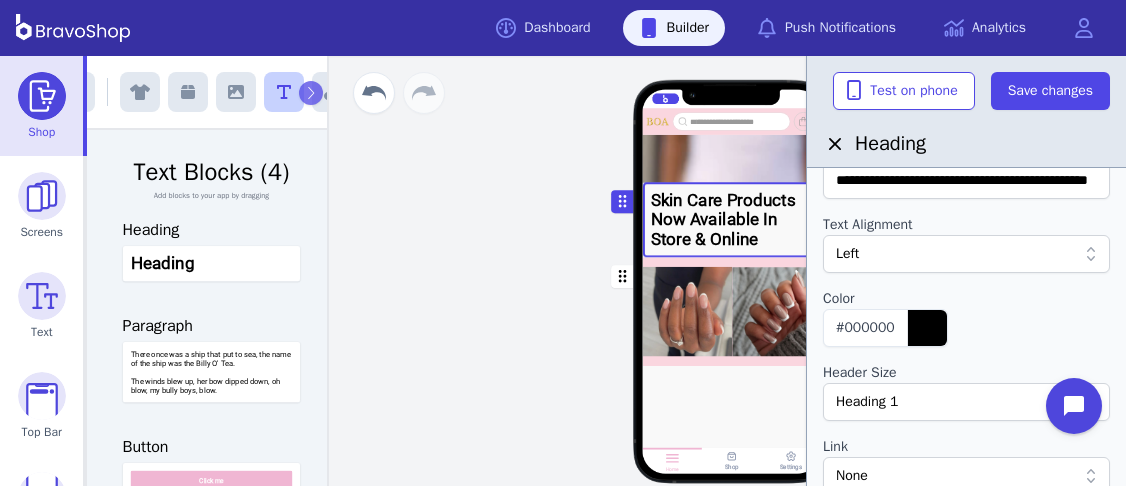 click on "Heading 1" at bounding box center [956, 402] 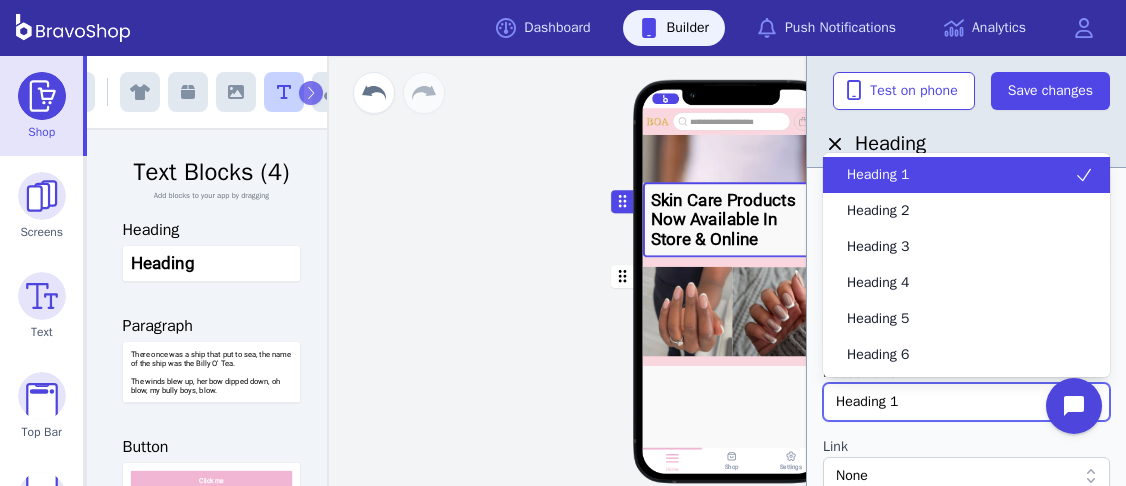 scroll, scrollTop: 0, scrollLeft: 0, axis: both 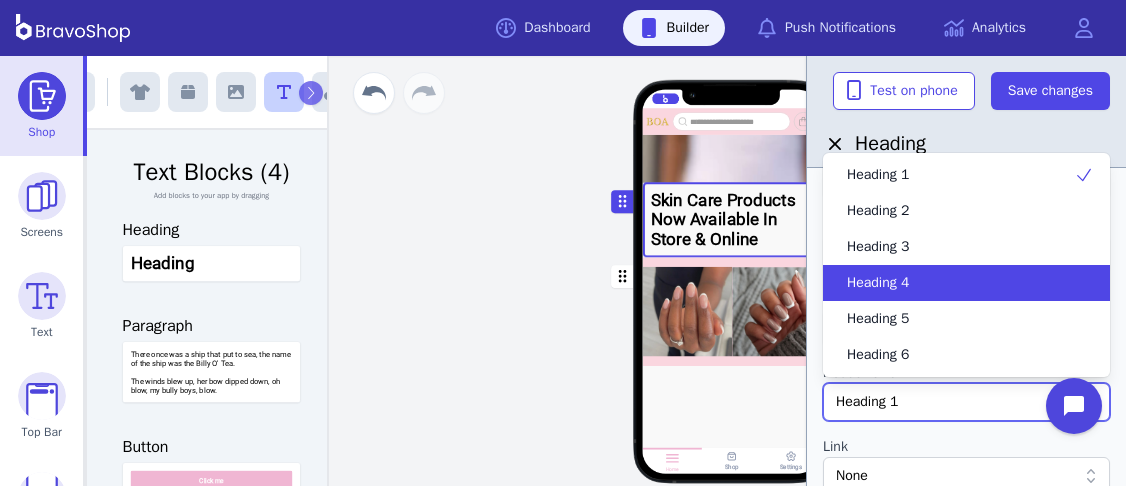 click on "Heading 4" at bounding box center [954, 283] 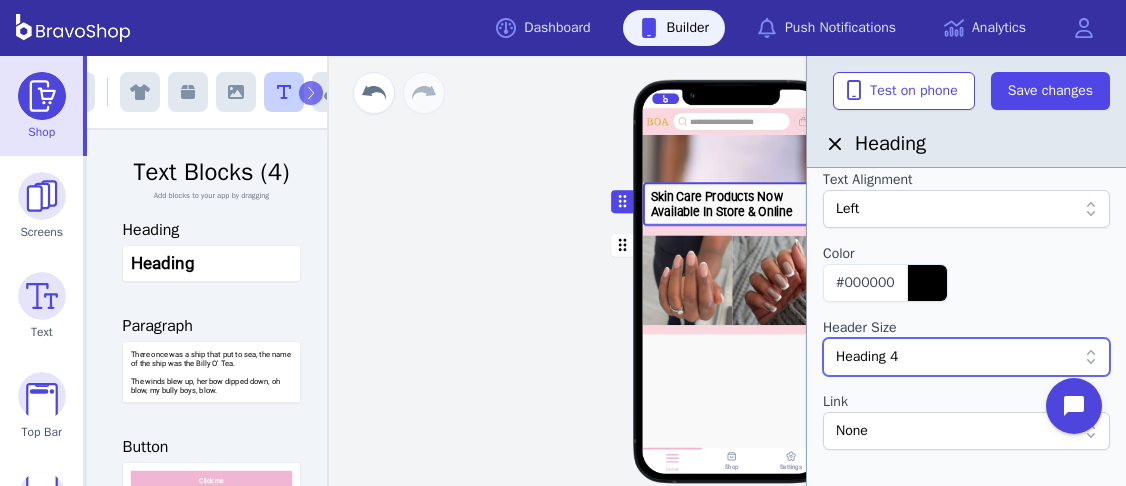 scroll, scrollTop: 130, scrollLeft: 0, axis: vertical 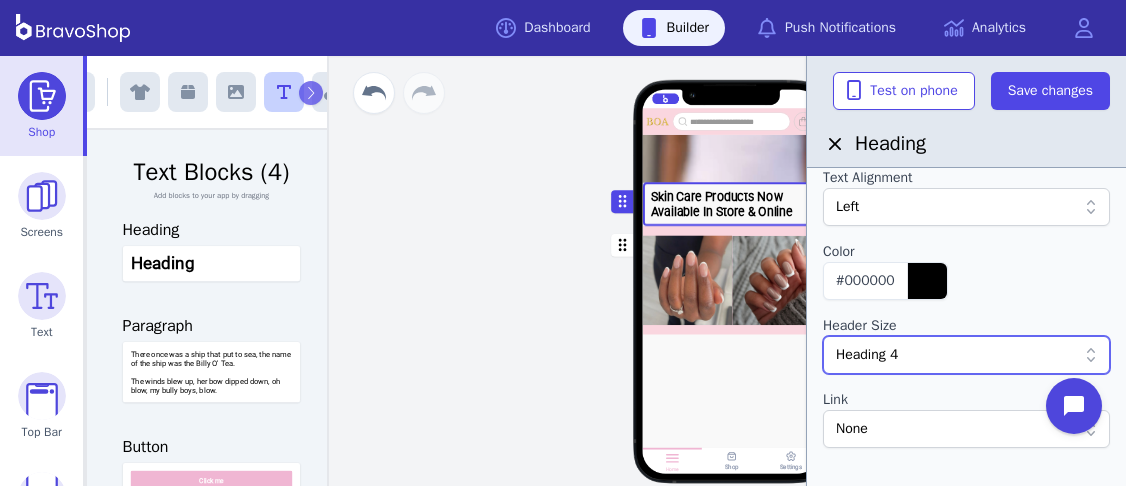 click on "Heading 4" at bounding box center (956, 355) 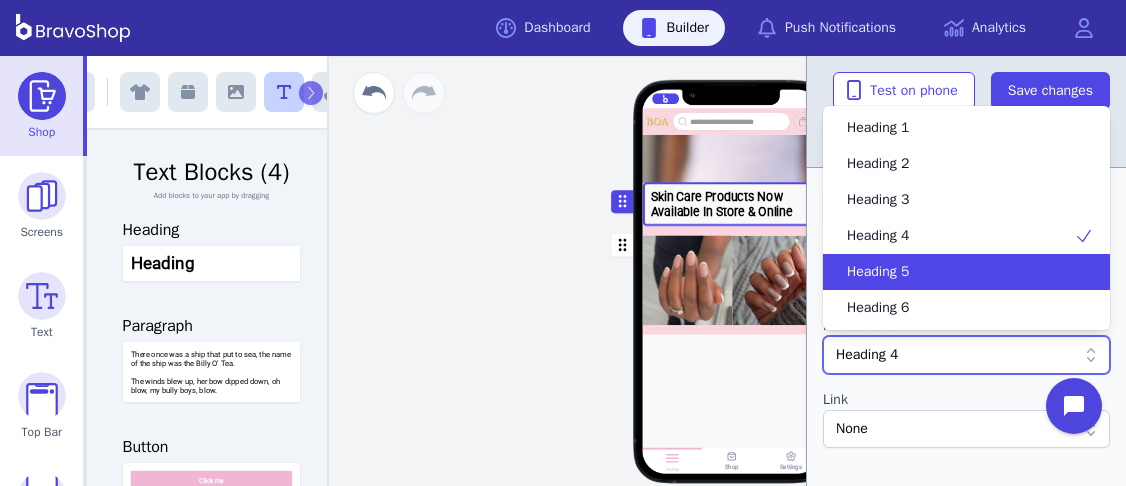 click on "Heading 5" at bounding box center [966, 272] 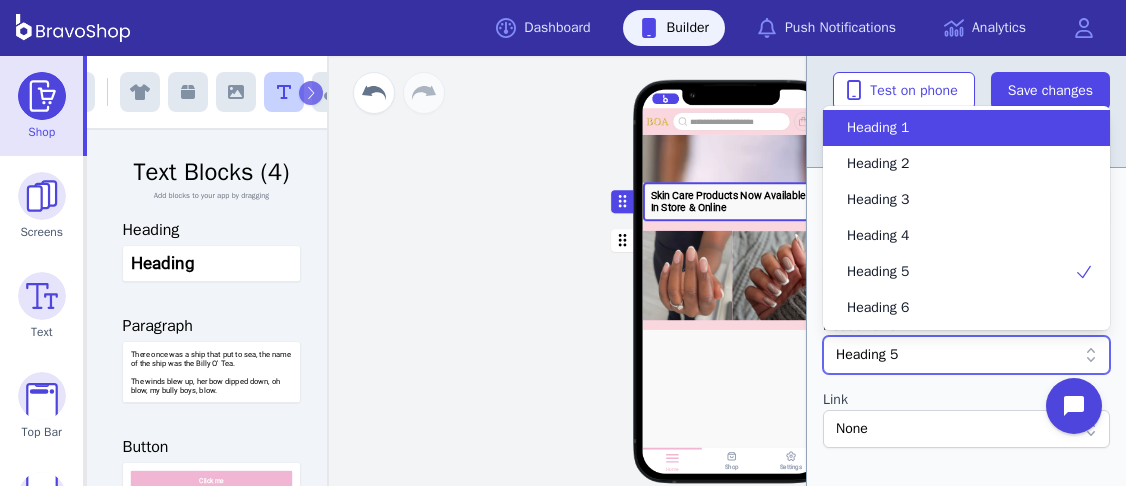 click on "Heading 5" at bounding box center [956, 355] 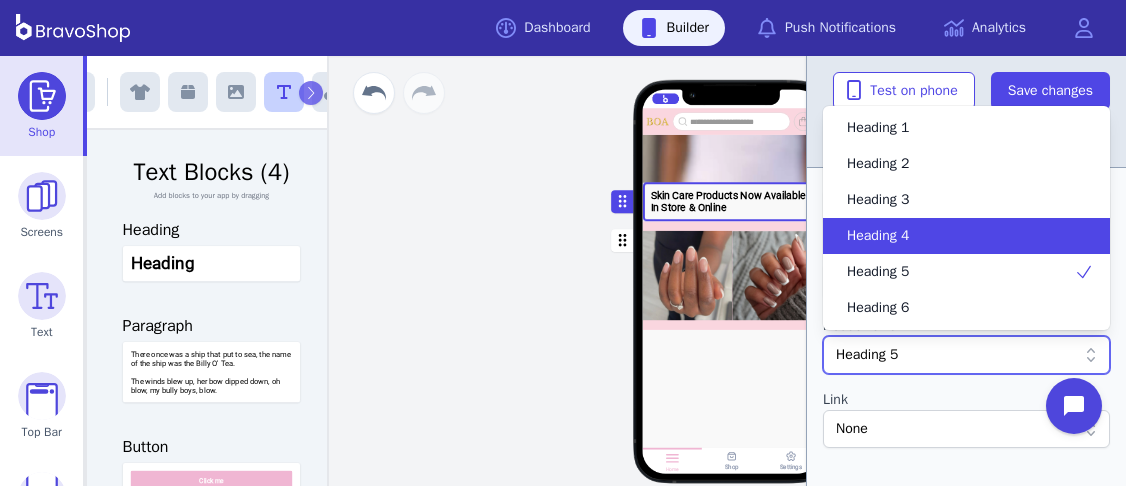 click on "Heading 4" at bounding box center [954, 236] 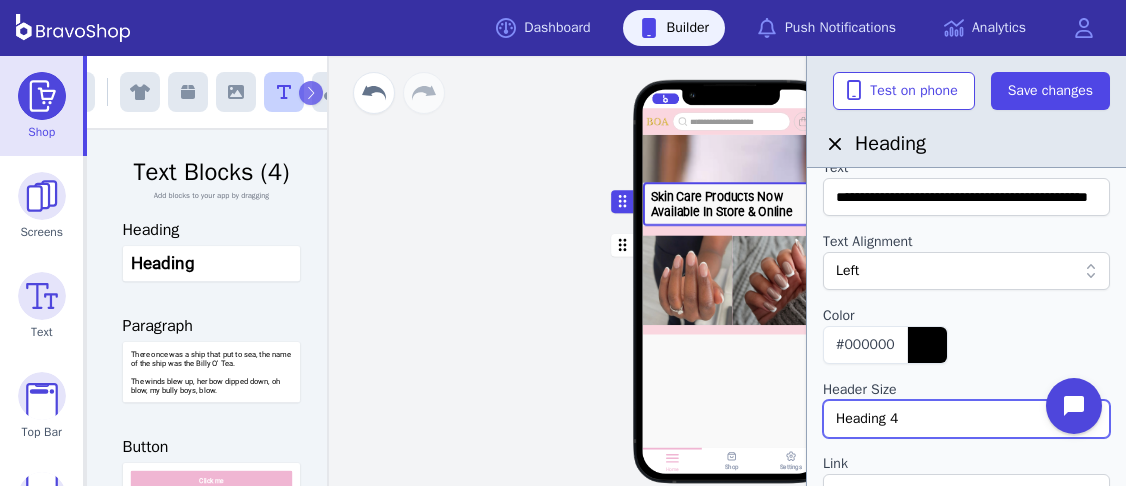 scroll, scrollTop: 75, scrollLeft: 0, axis: vertical 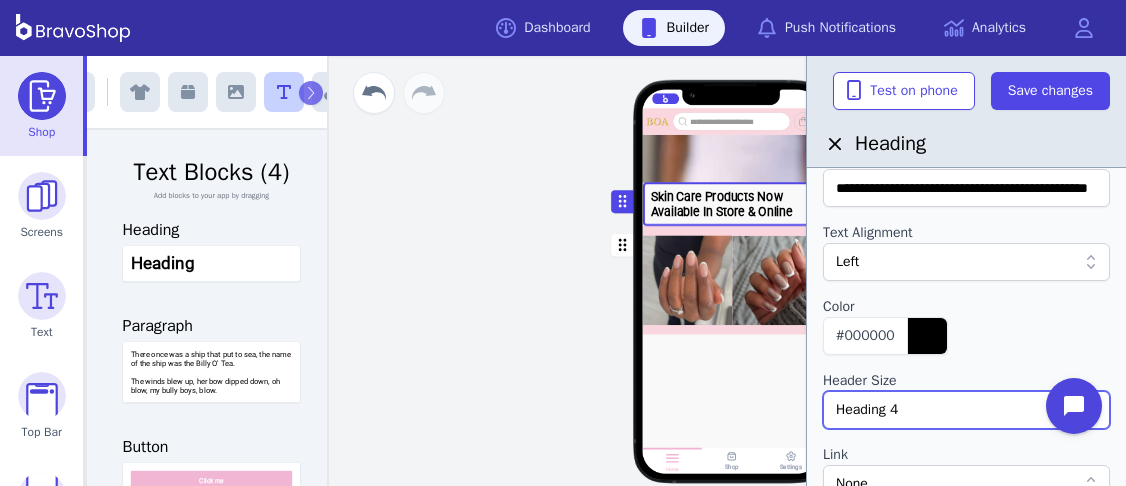 click on "Left" at bounding box center (956, 262) 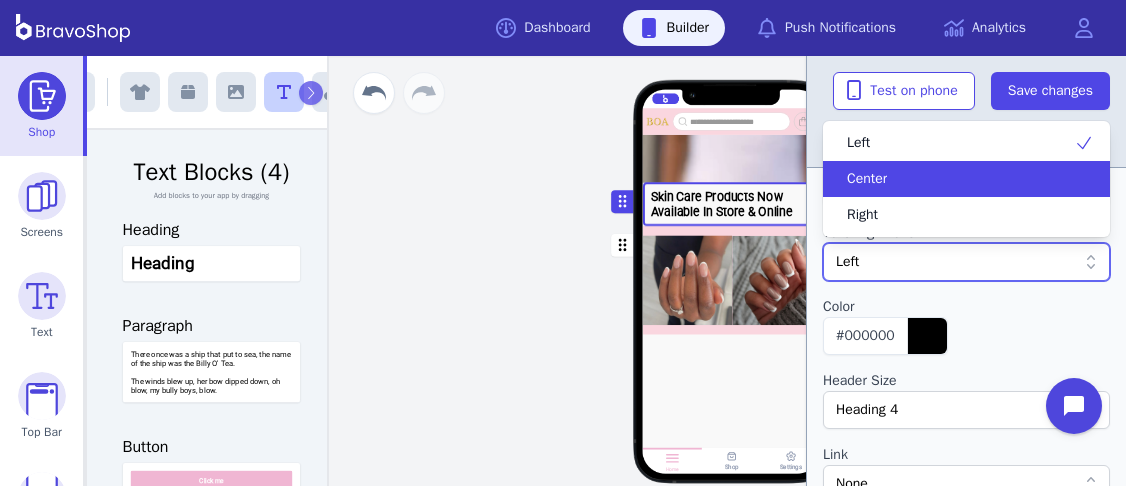 click on "Center" at bounding box center [954, 179] 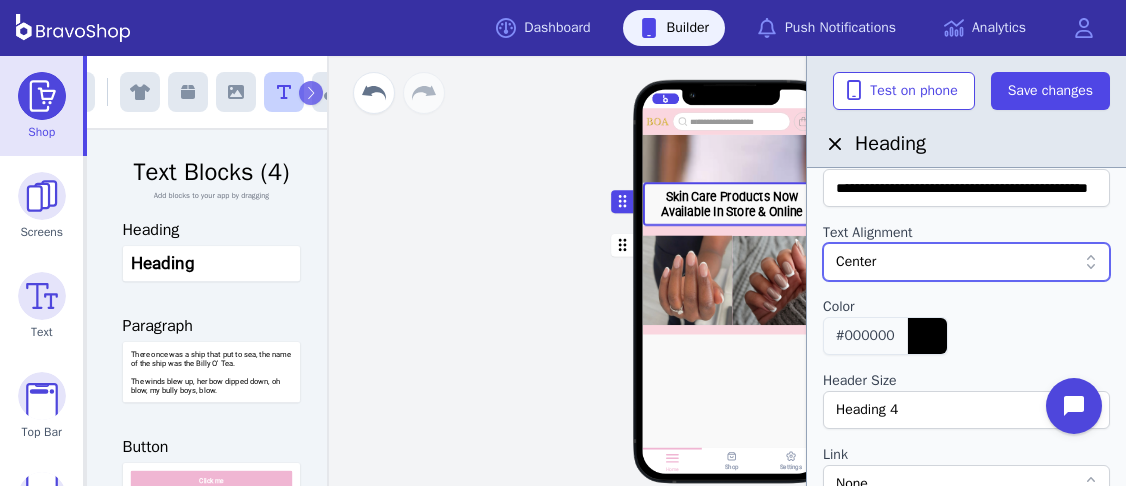 click at bounding box center (927, 336) 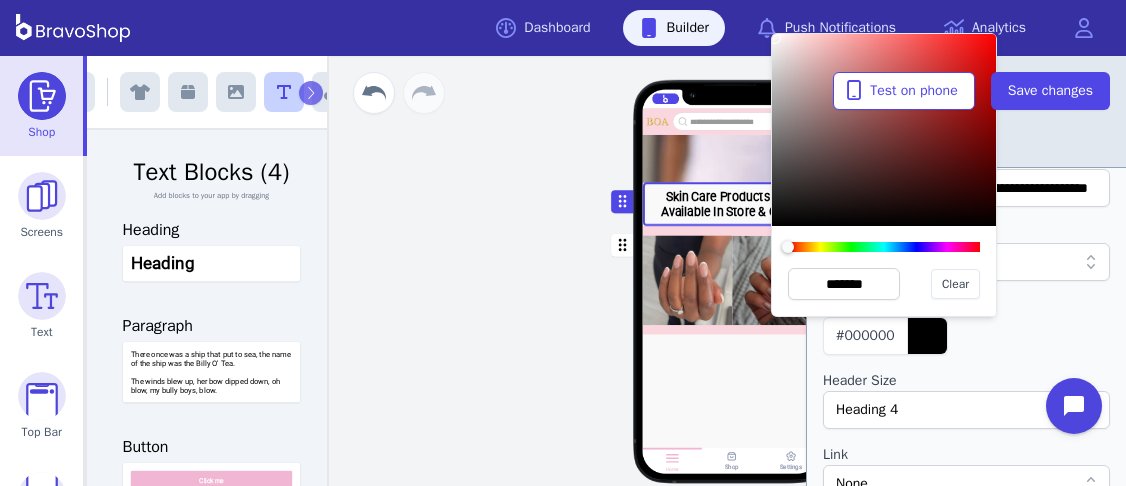 click at bounding box center [884, 130] 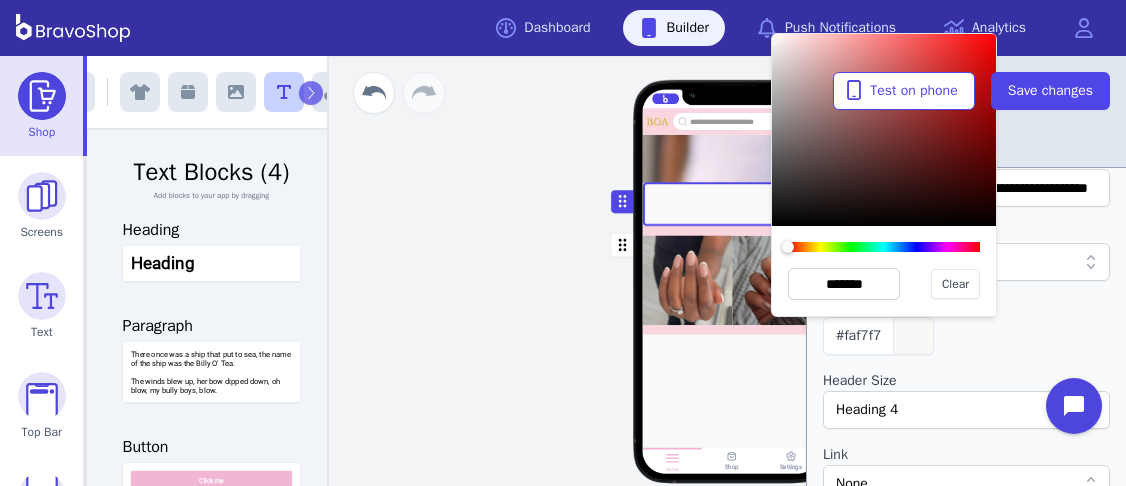 type on "*******" 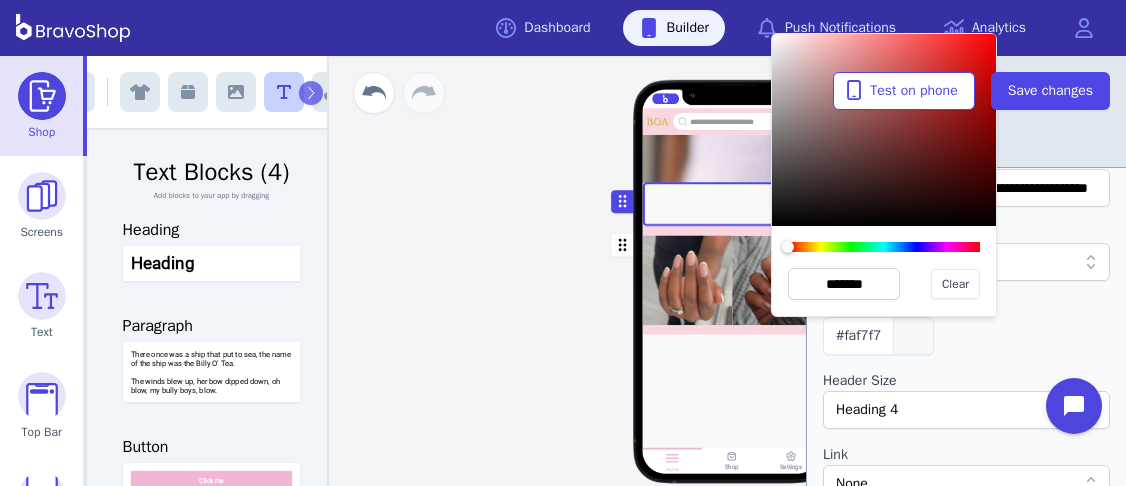 click at bounding box center (772, 34) 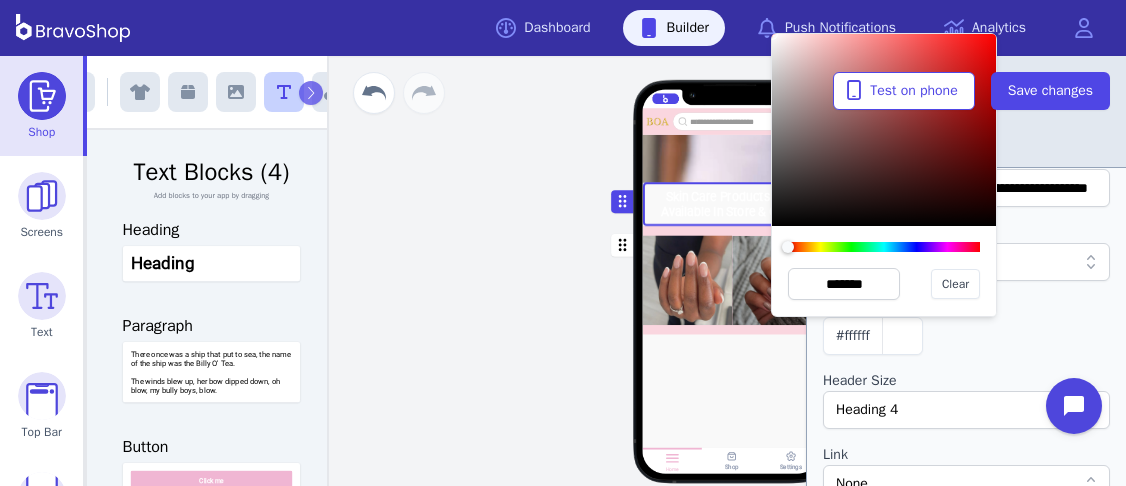 click at bounding box center [966, 363] 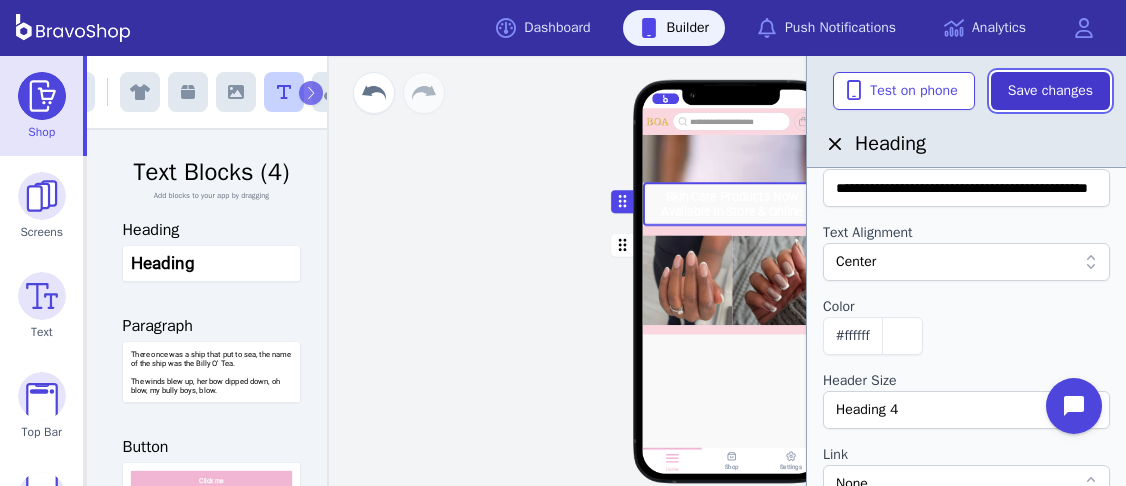 click on "Save changes" at bounding box center [1050, 91] 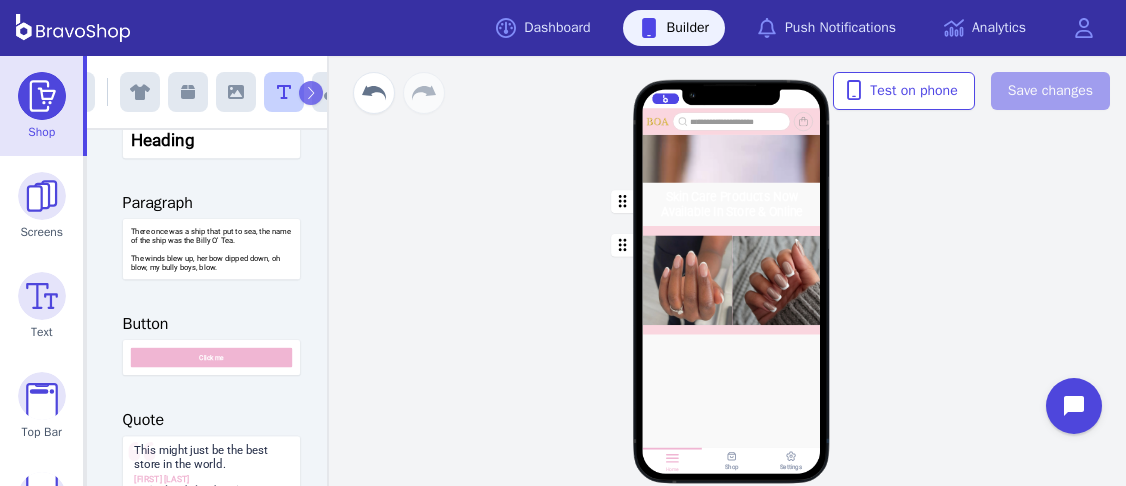 scroll, scrollTop: 127, scrollLeft: 0, axis: vertical 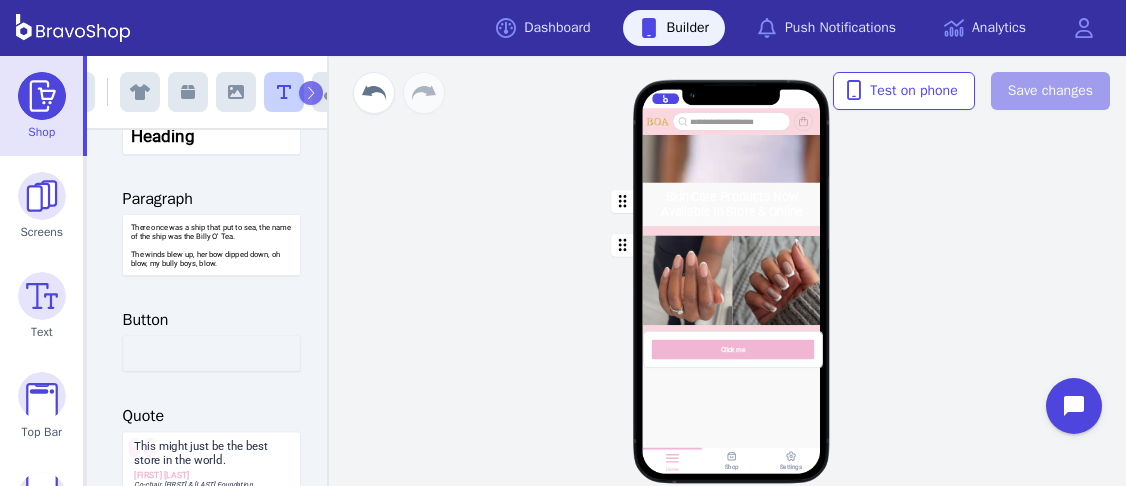 drag, startPoint x: 226, startPoint y: 349, endPoint x: 750, endPoint y: 345, distance: 524.01526 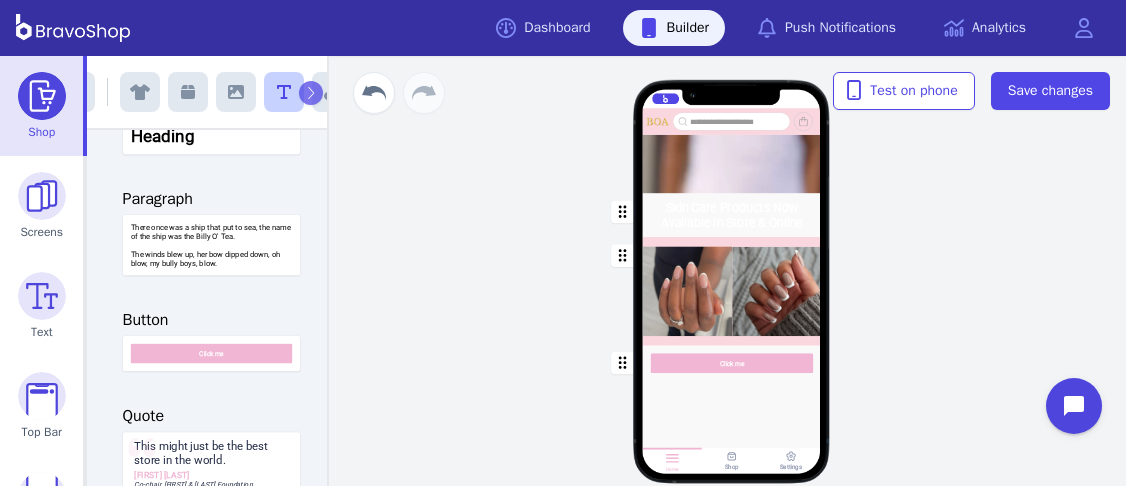 scroll, scrollTop: 636, scrollLeft: 0, axis: vertical 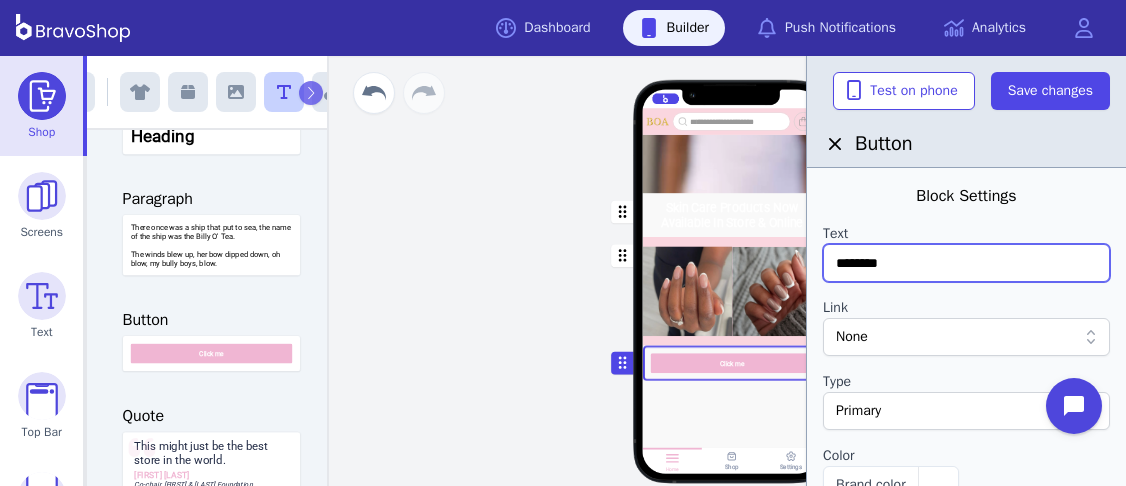 click on "********" at bounding box center (966, 263) 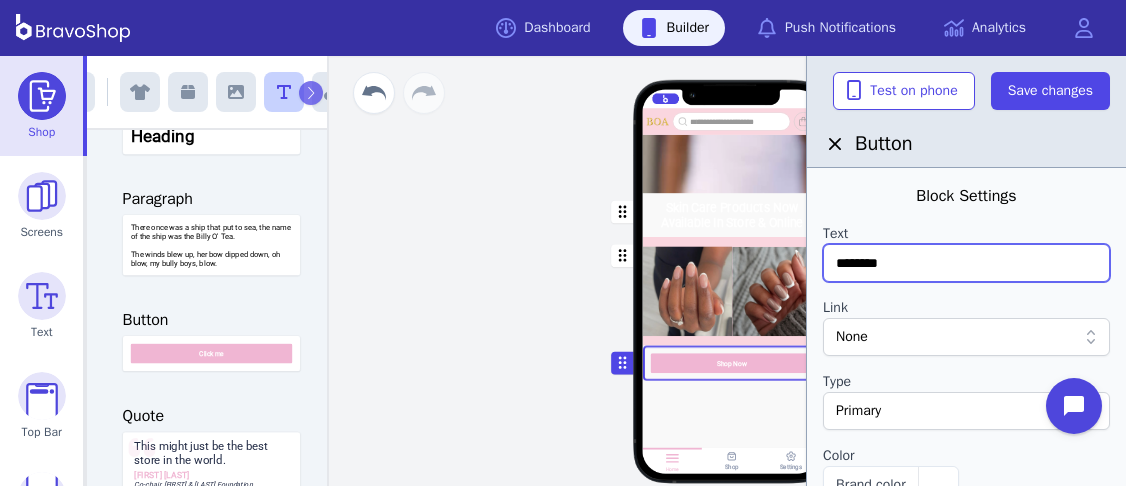 type on "********" 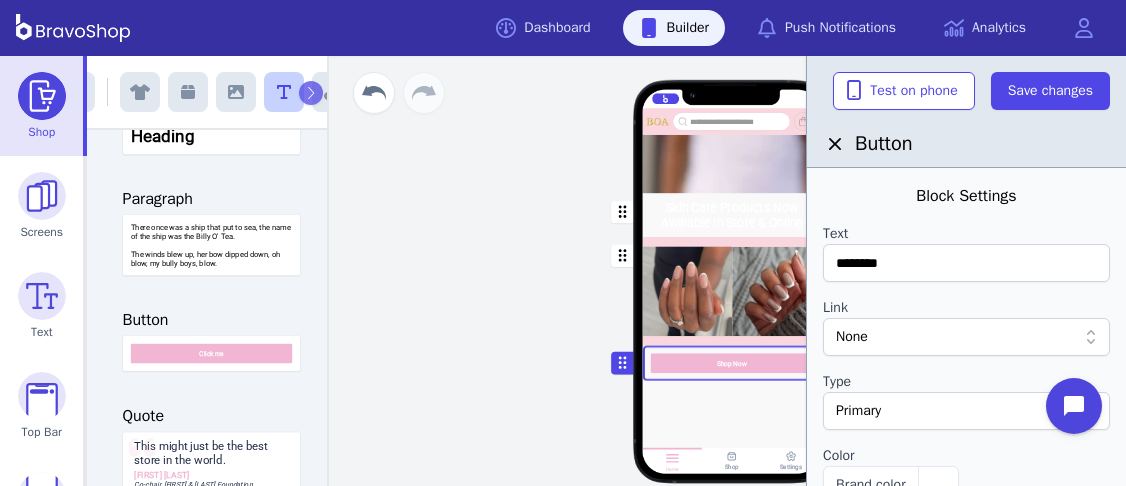 click on "Link" at bounding box center (966, 308) 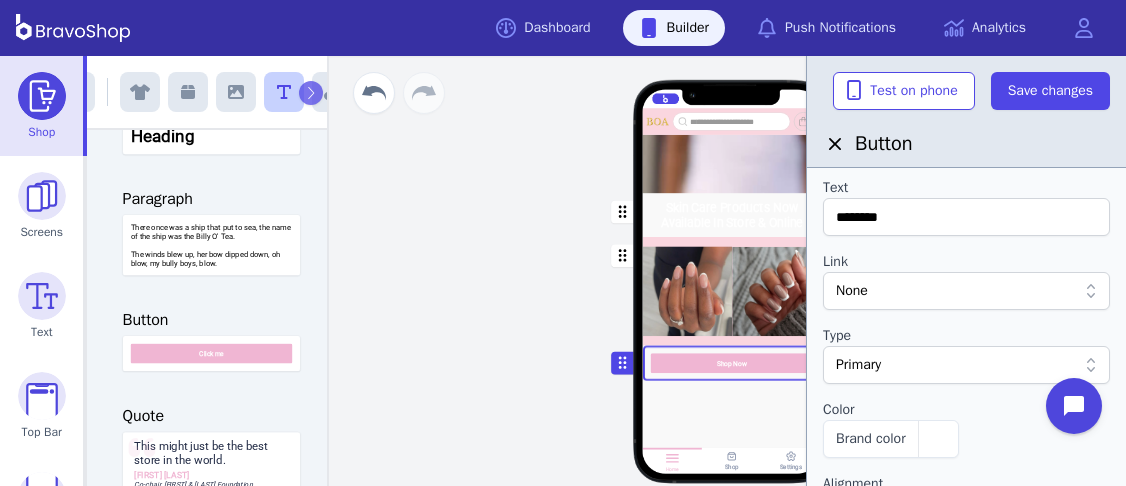 scroll, scrollTop: 43, scrollLeft: 0, axis: vertical 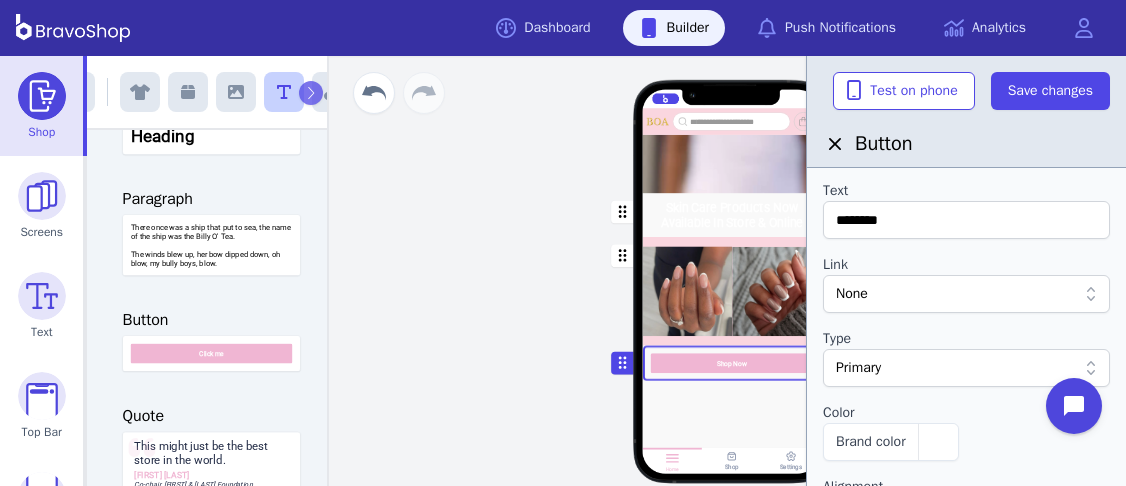 click on "None" at bounding box center [956, 294] 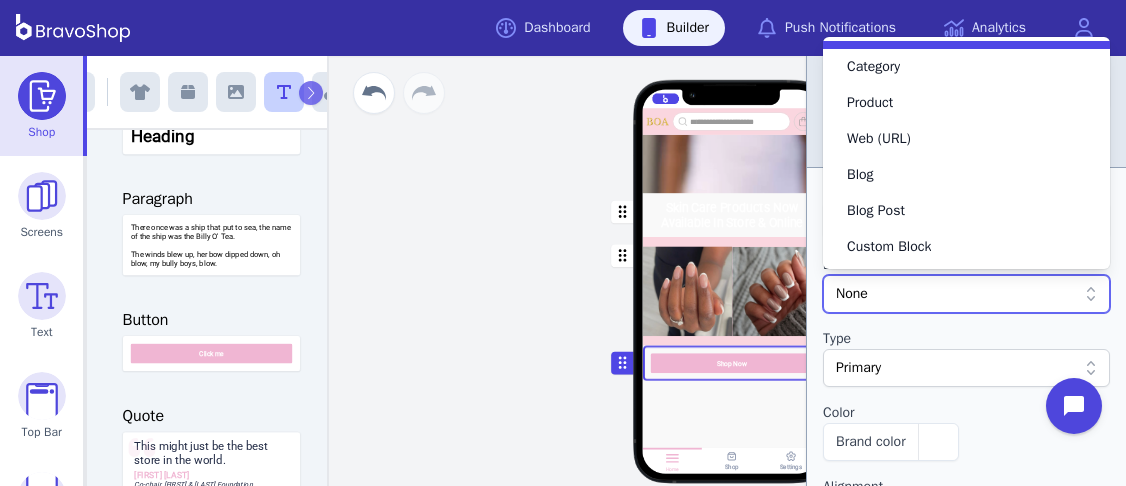 scroll, scrollTop: 0, scrollLeft: 0, axis: both 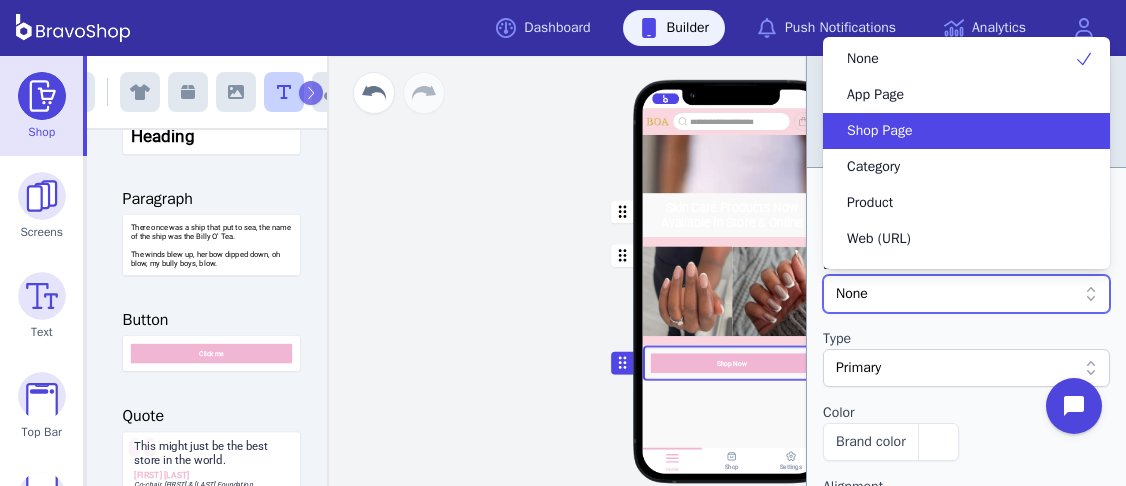 click on "Shop Page" at bounding box center (954, 131) 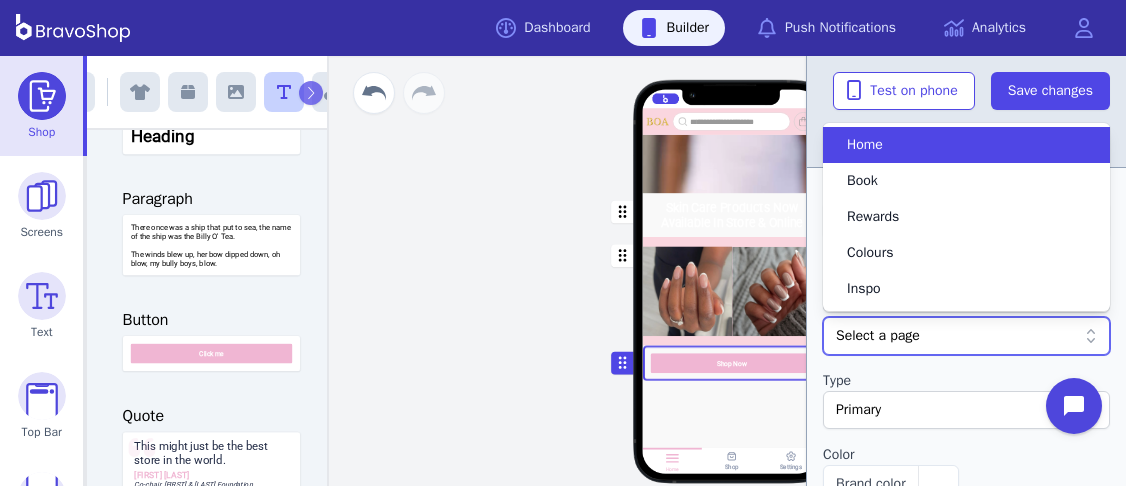 click on "Select a page" at bounding box center (956, 336) 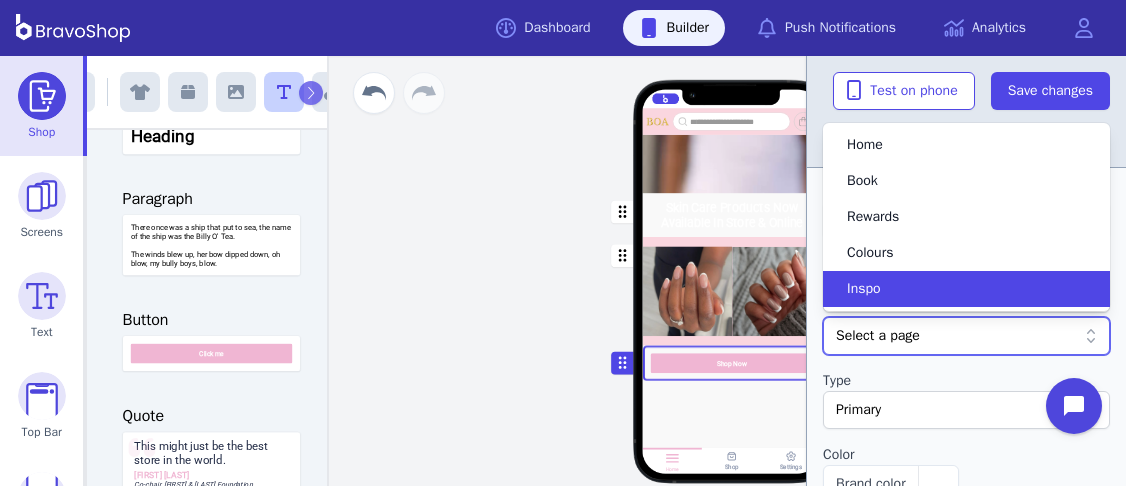 click on "Select a page" at bounding box center [956, 336] 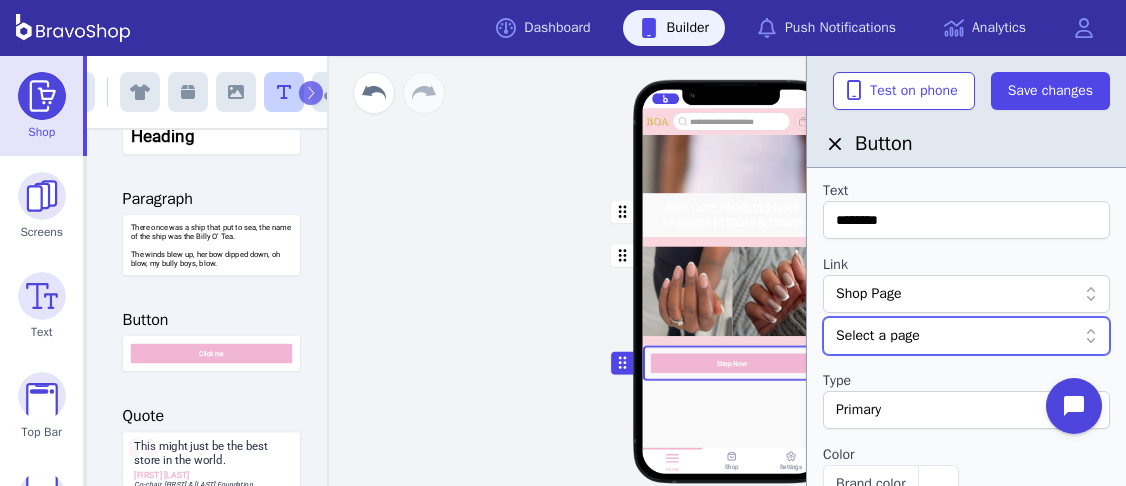 click on "Shop Page" at bounding box center [956, 294] 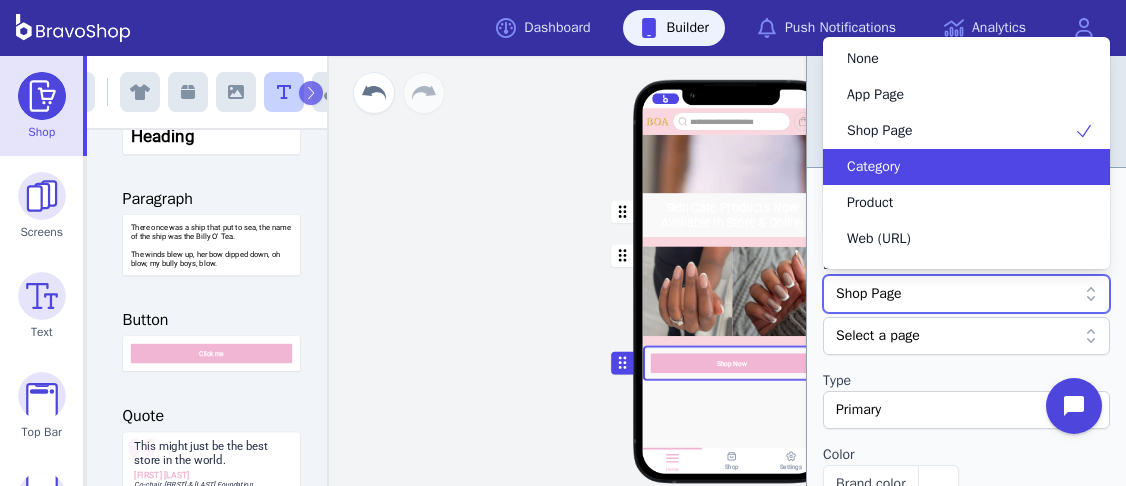 click on "Category" at bounding box center [954, 167] 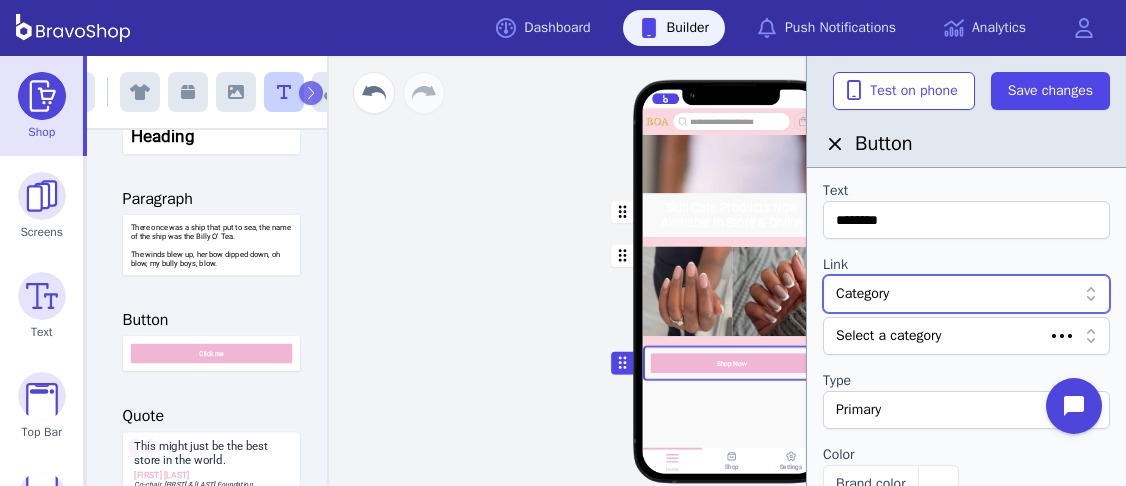 click at bounding box center (944, 336) 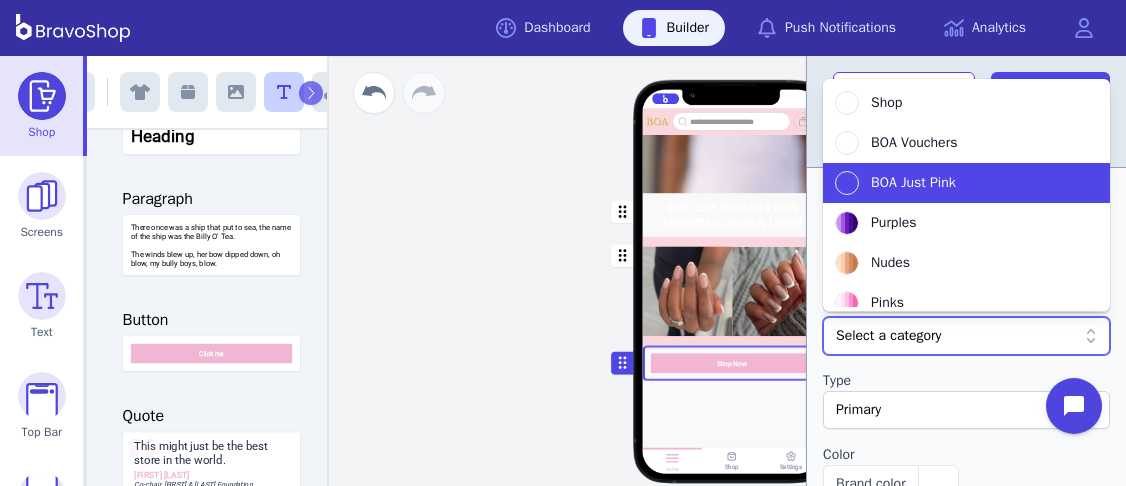 click on "BOA Just Pink" at bounding box center (913, 183) 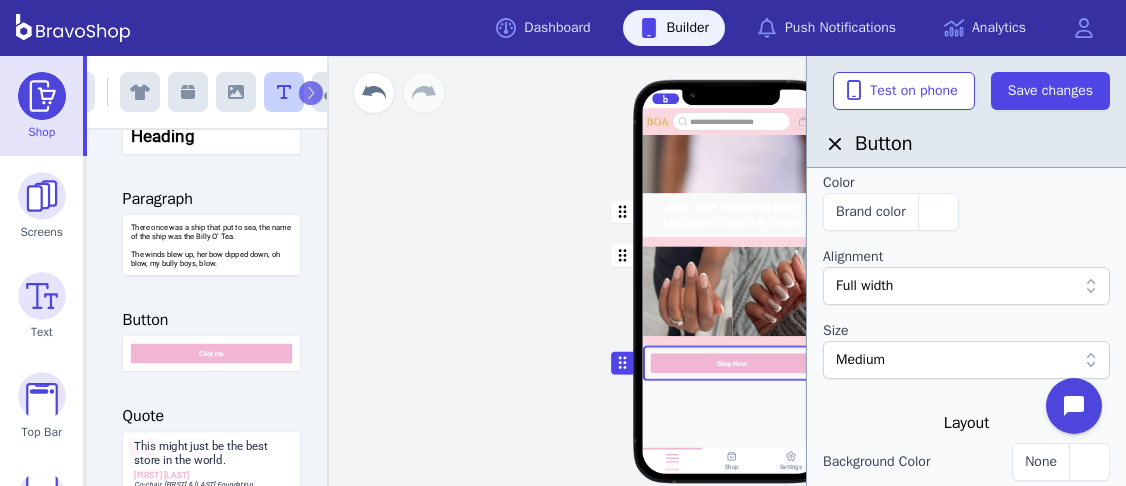 scroll, scrollTop: 314, scrollLeft: 0, axis: vertical 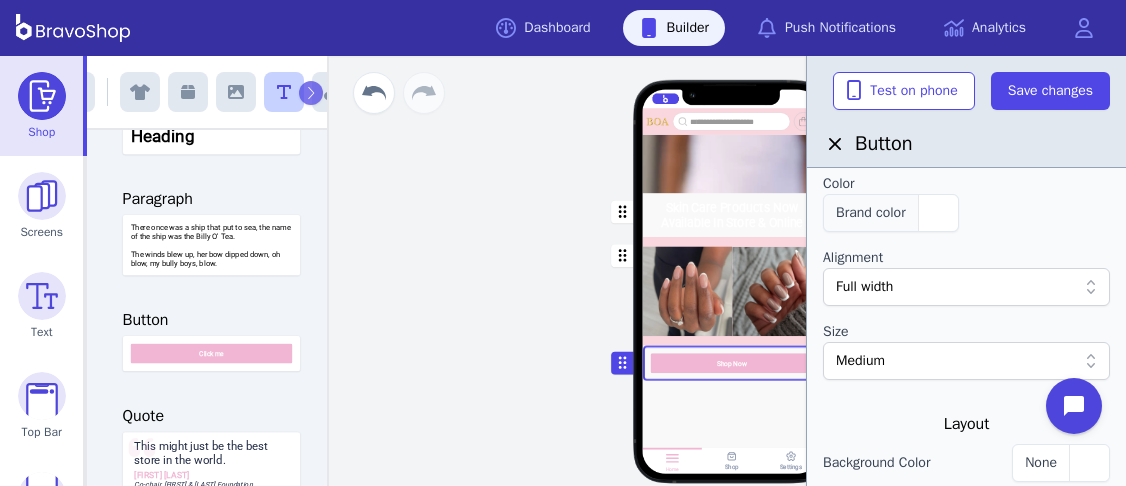 click at bounding box center [938, 213] 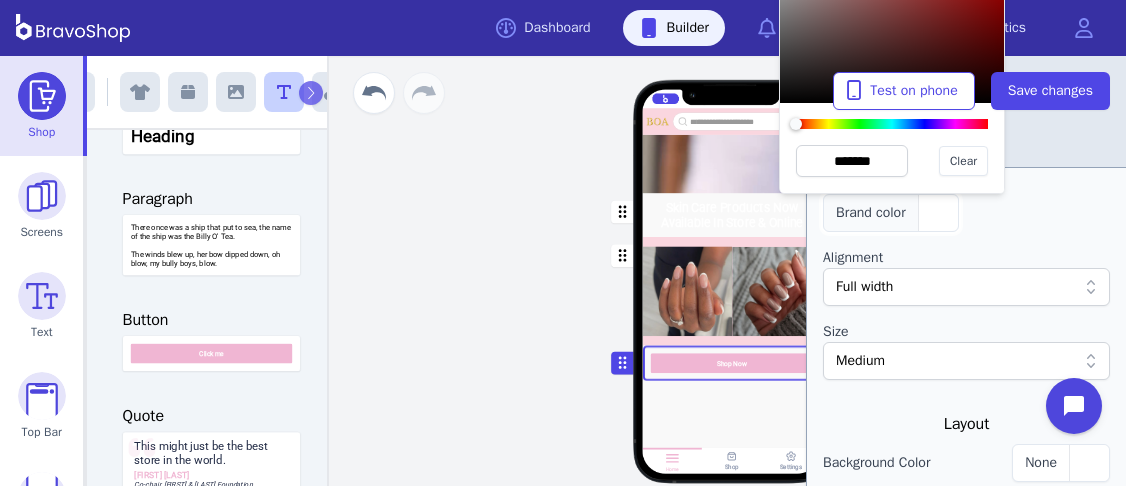 click at bounding box center [938, 213] 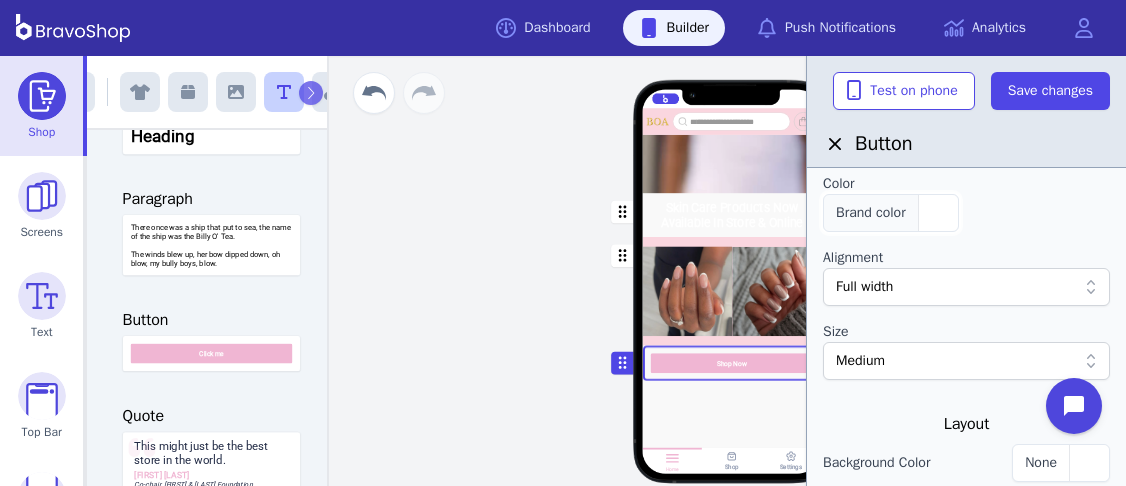 click on "Brand color" at bounding box center [891, 213] 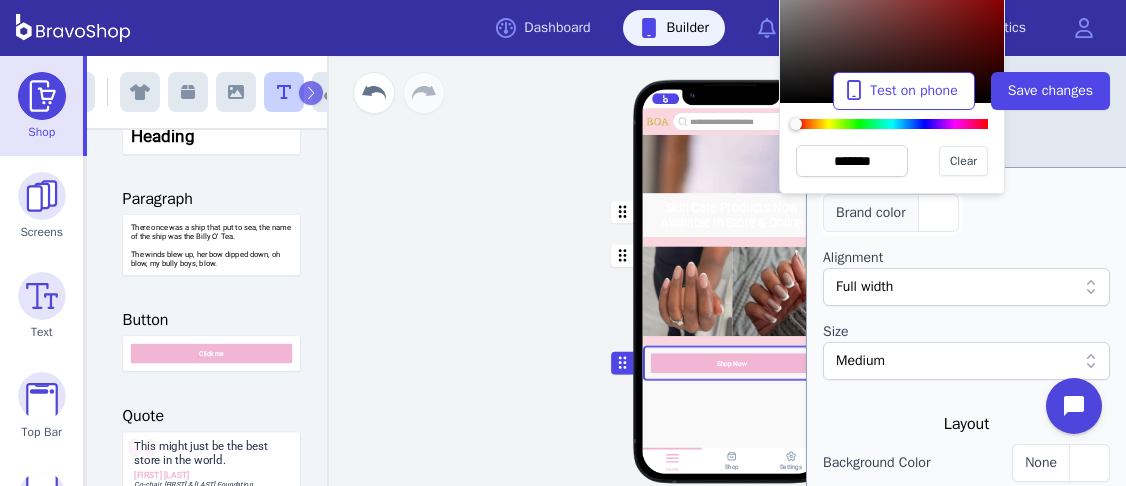 click on "Brand color" at bounding box center [891, 213] 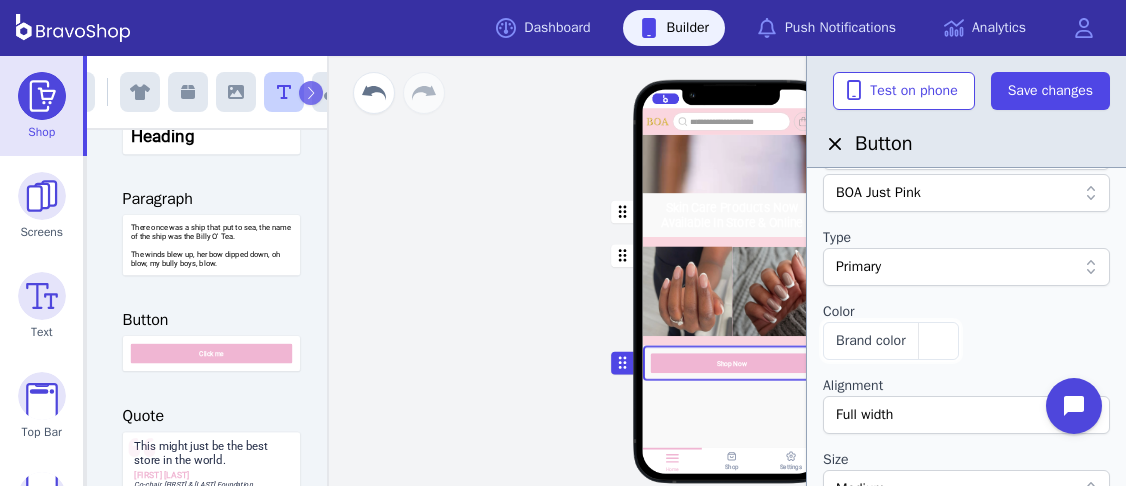 scroll, scrollTop: 183, scrollLeft: 0, axis: vertical 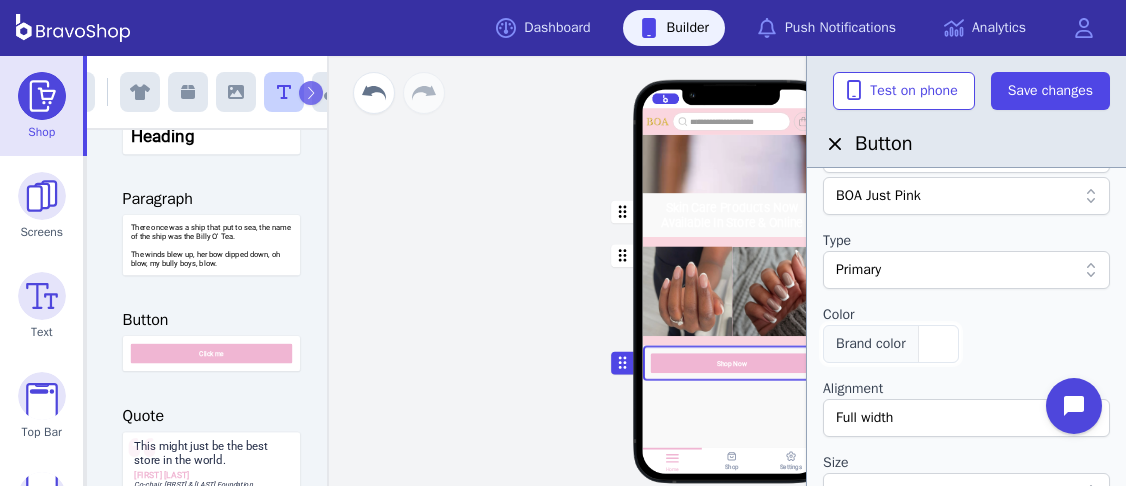 click at bounding box center (938, 344) 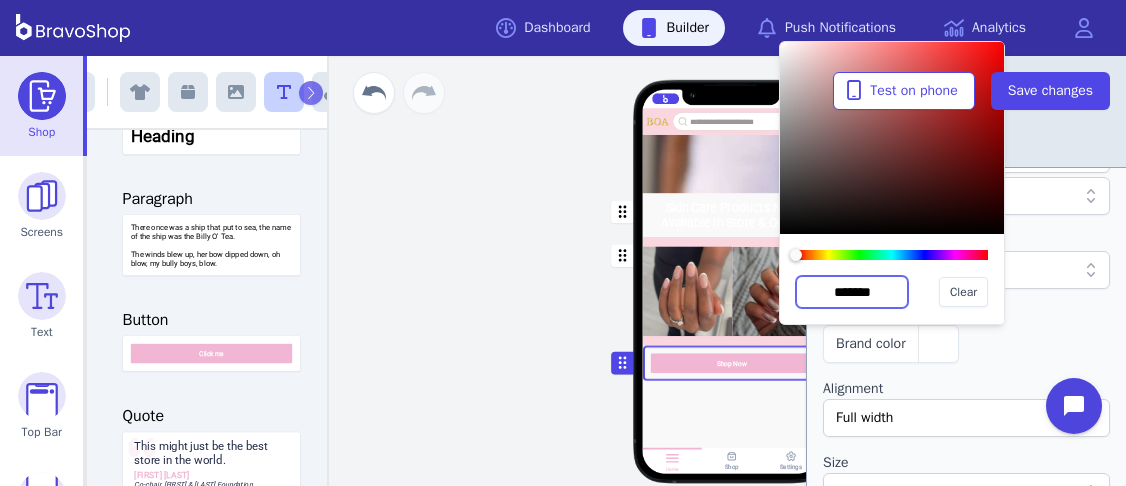 click on "*******" at bounding box center [852, 292] 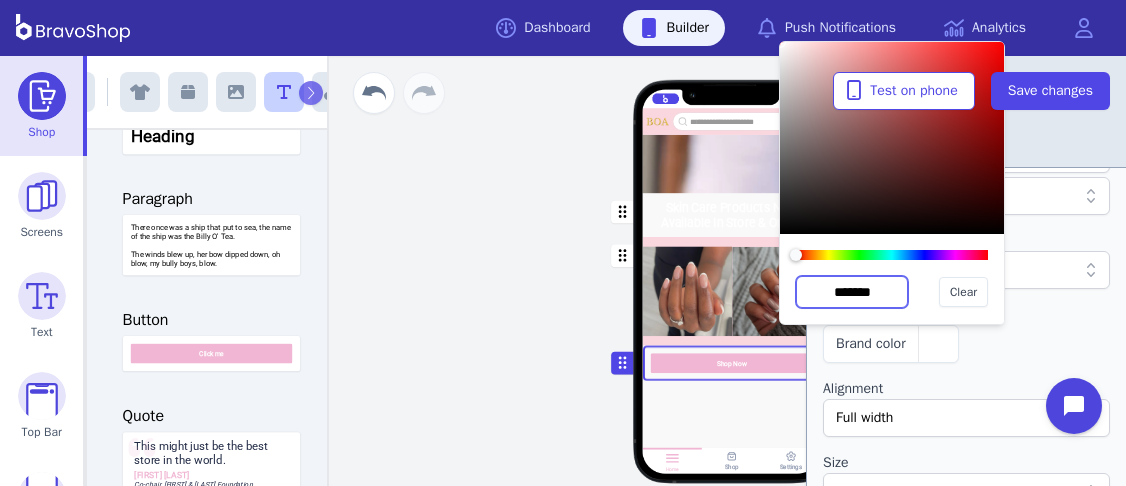 paste 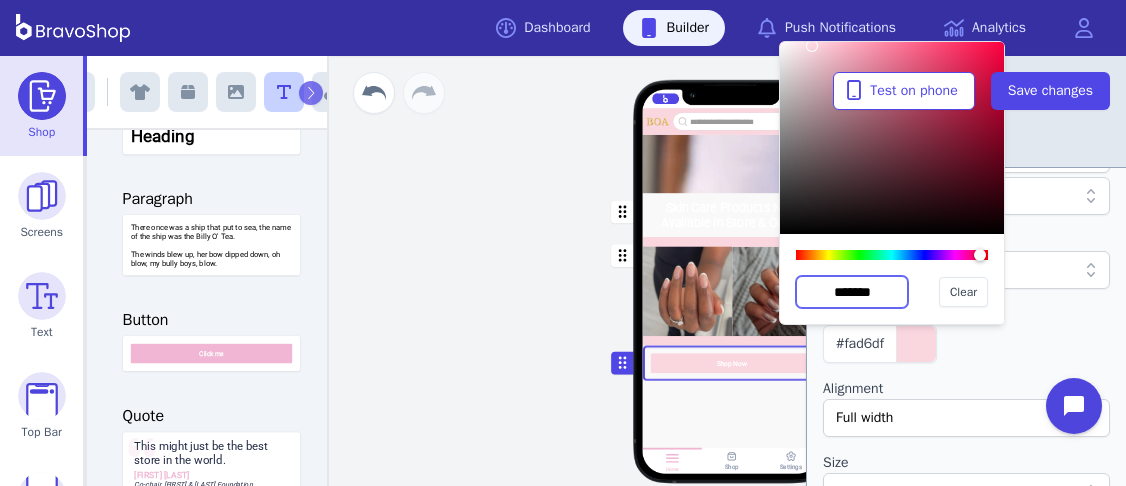 drag, startPoint x: 885, startPoint y: 284, endPoint x: 785, endPoint y: 295, distance: 100.60318 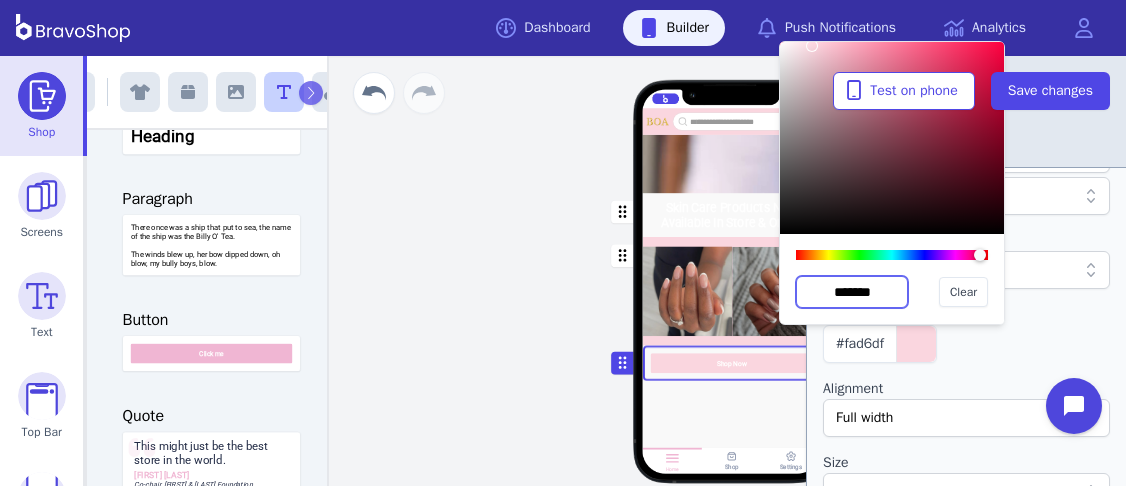 paste 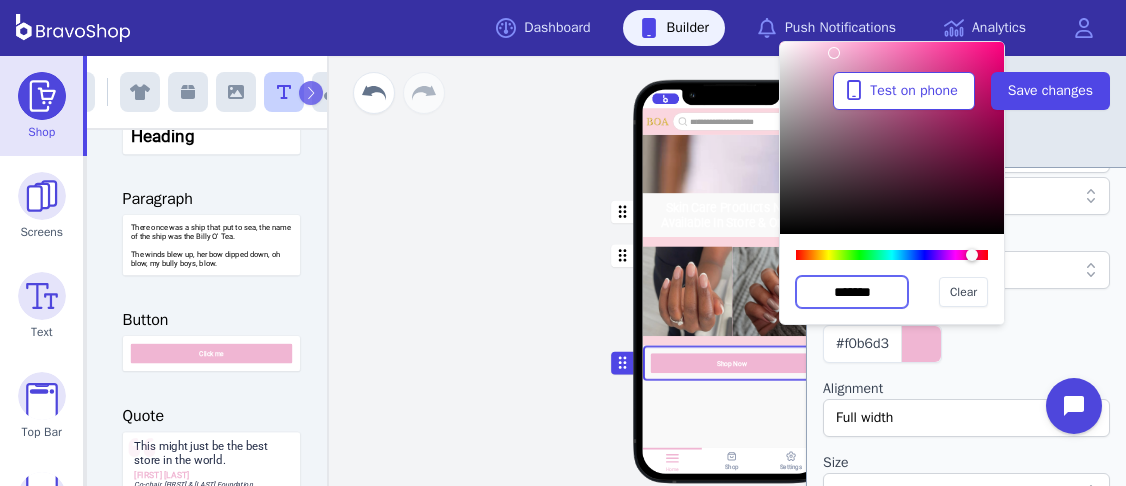 type on "*******" 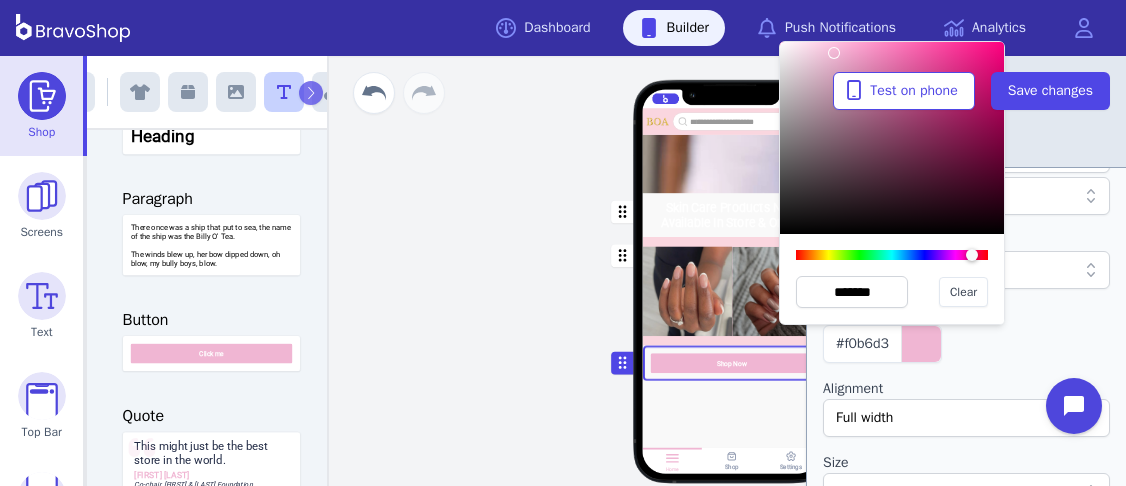 click at bounding box center [966, 371] 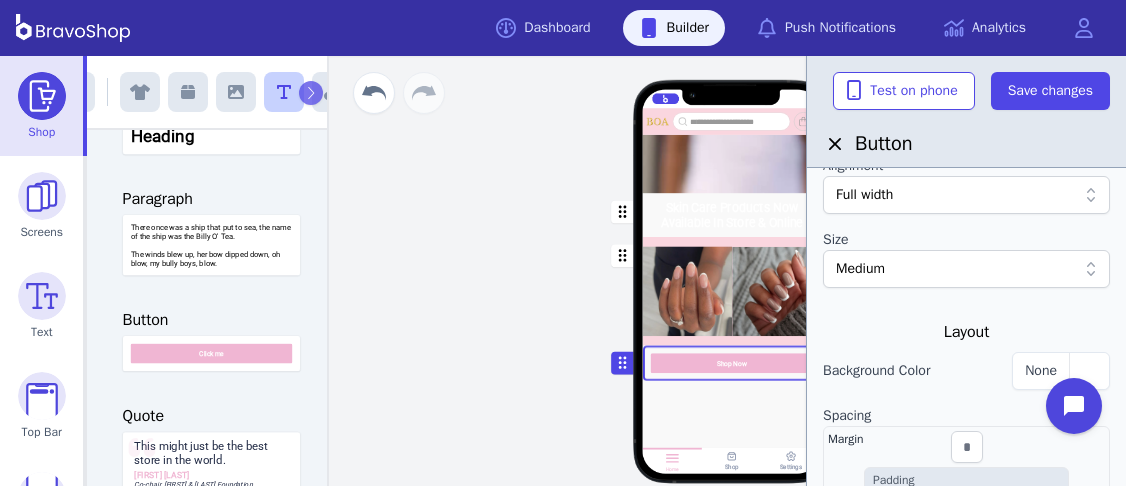 scroll, scrollTop: 466, scrollLeft: 0, axis: vertical 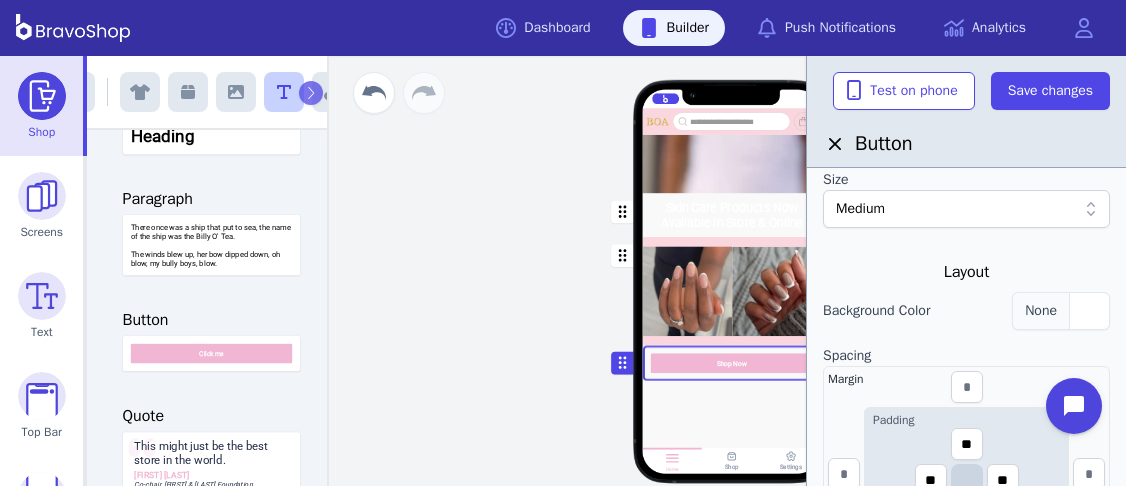 click at bounding box center [1089, 311] 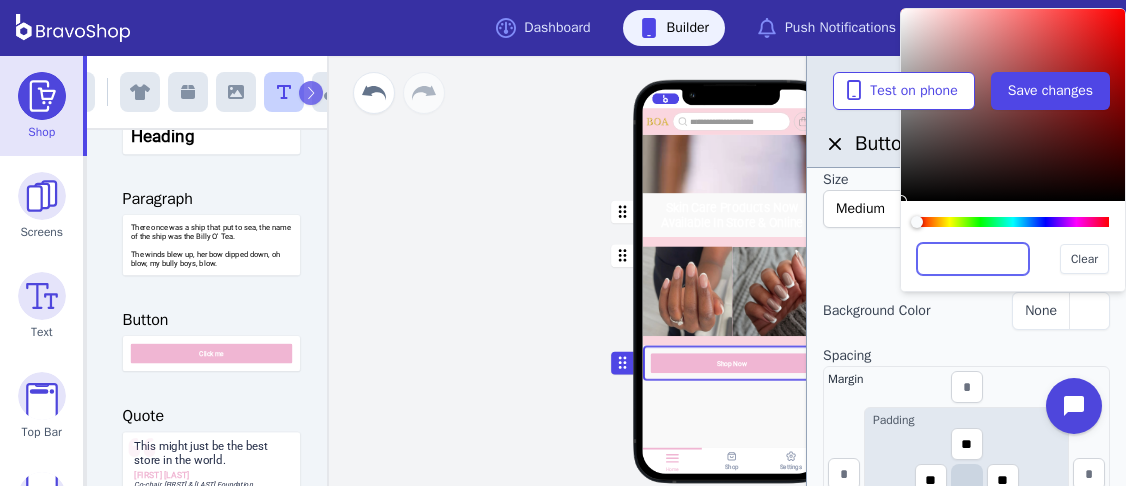 click at bounding box center [973, 259] 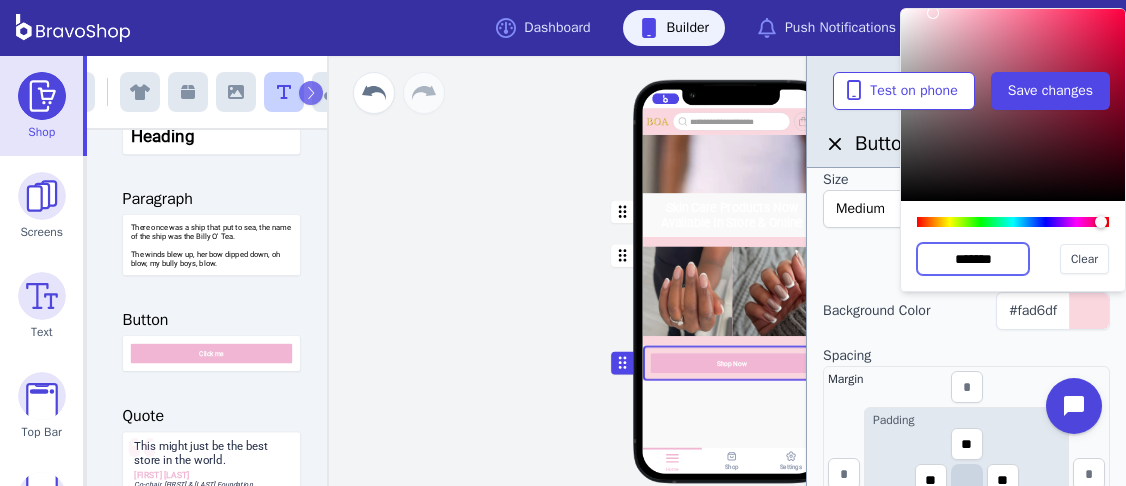 type on "*******" 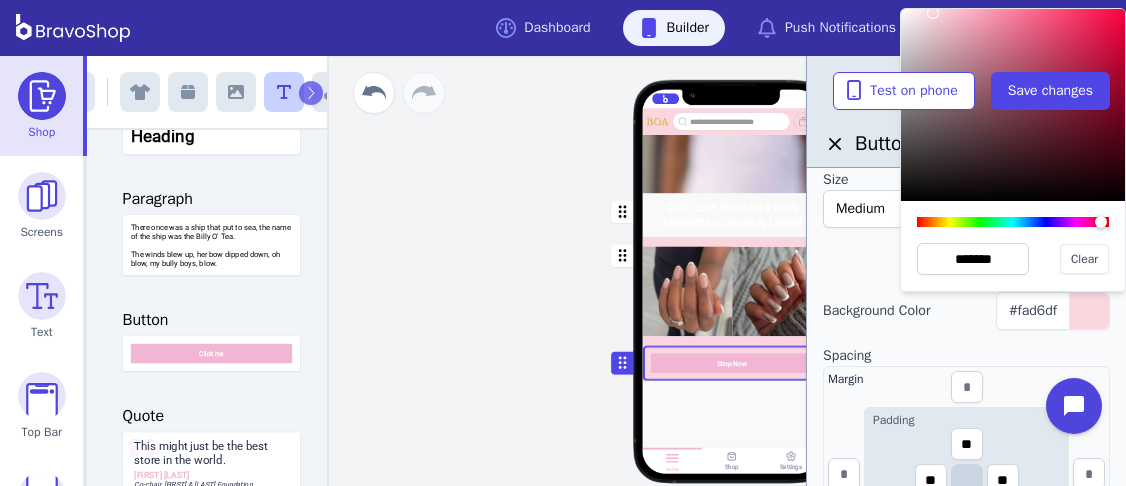 click on "Spacing" at bounding box center [966, 356] 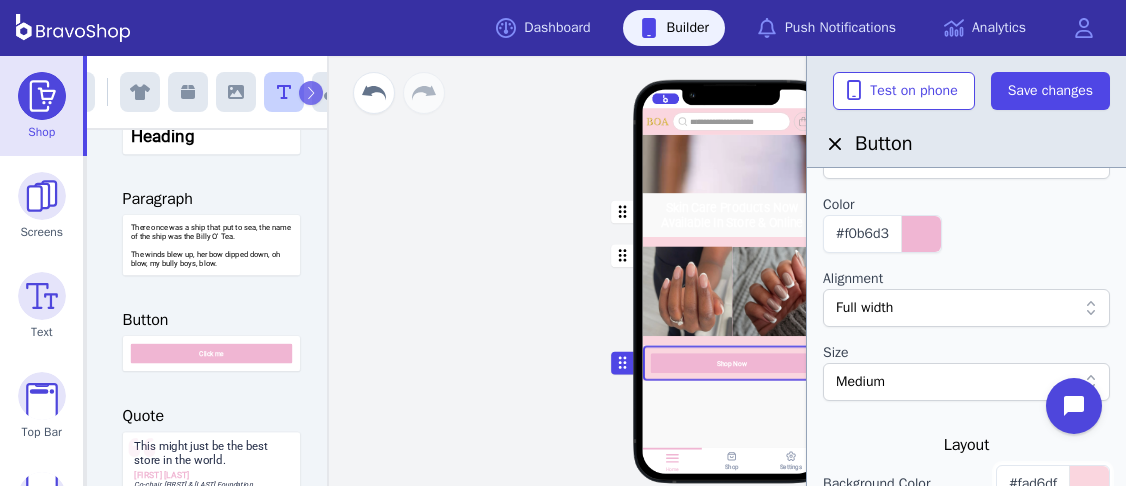 scroll, scrollTop: 342, scrollLeft: 0, axis: vertical 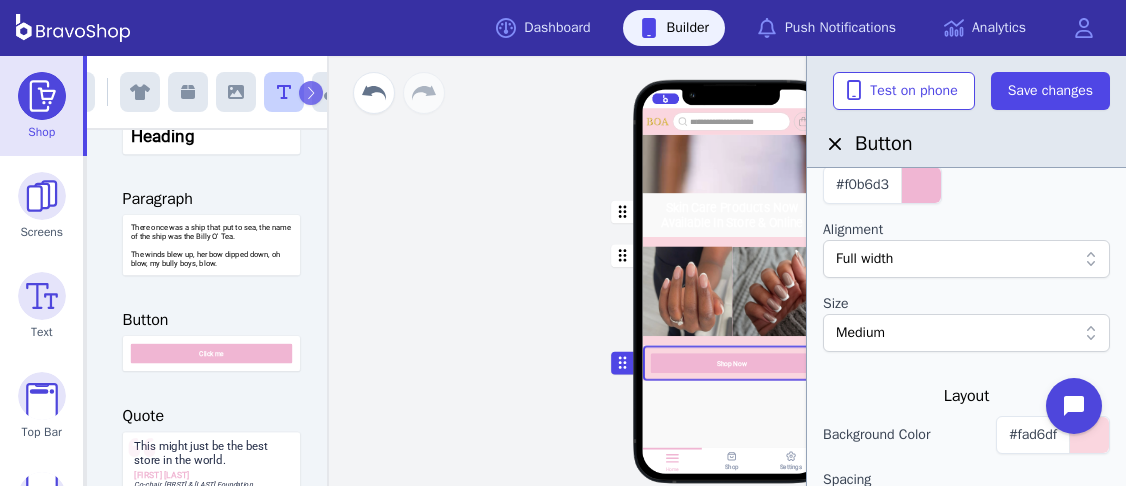 click on "Medium" at bounding box center (956, 333) 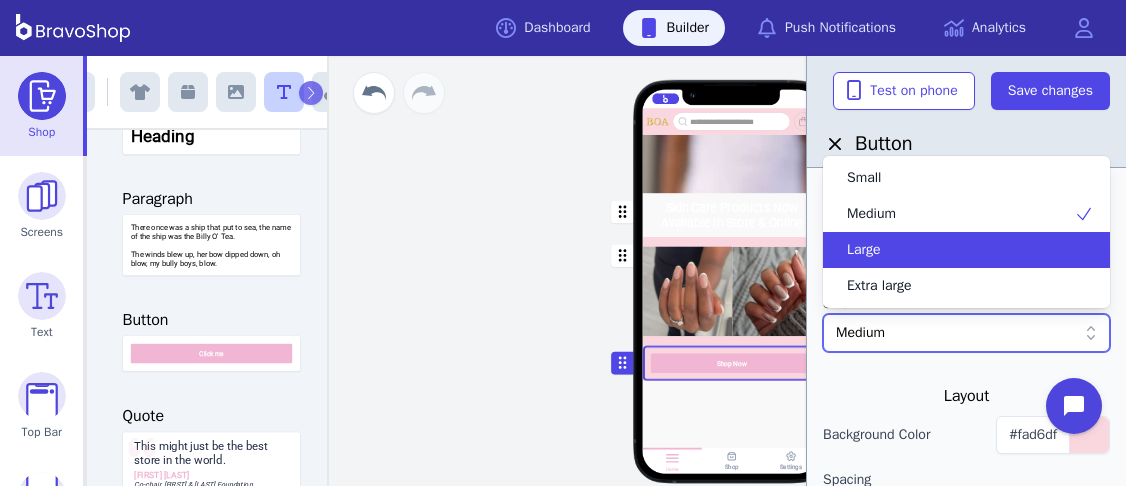 click on "Large" at bounding box center (954, 250) 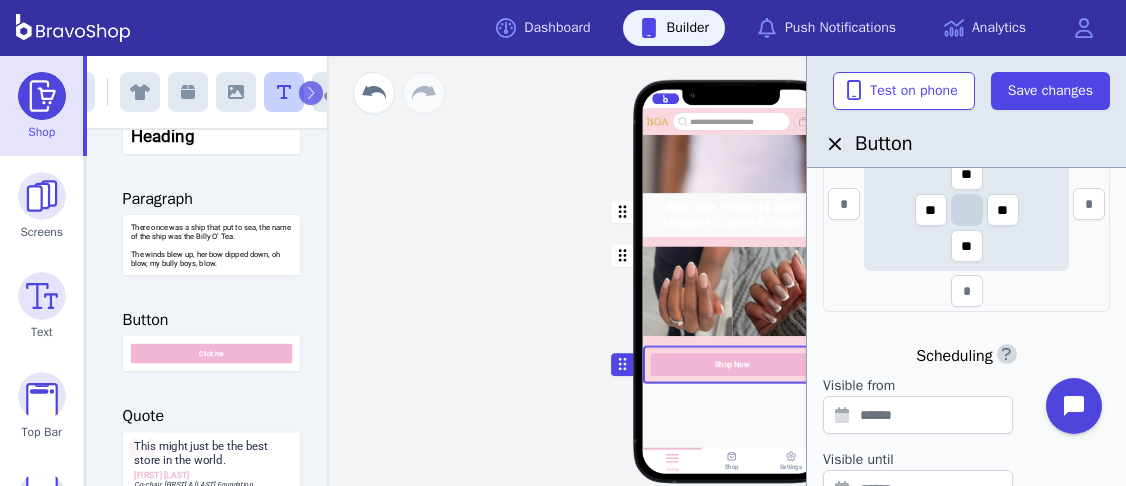 scroll, scrollTop: 962, scrollLeft: 0, axis: vertical 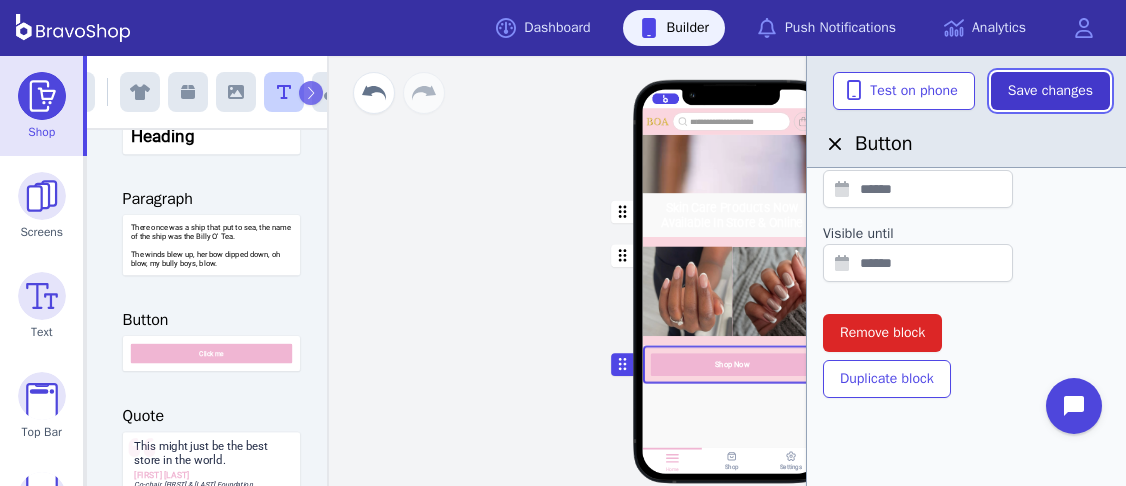 click on "Save changes" at bounding box center [1050, 91] 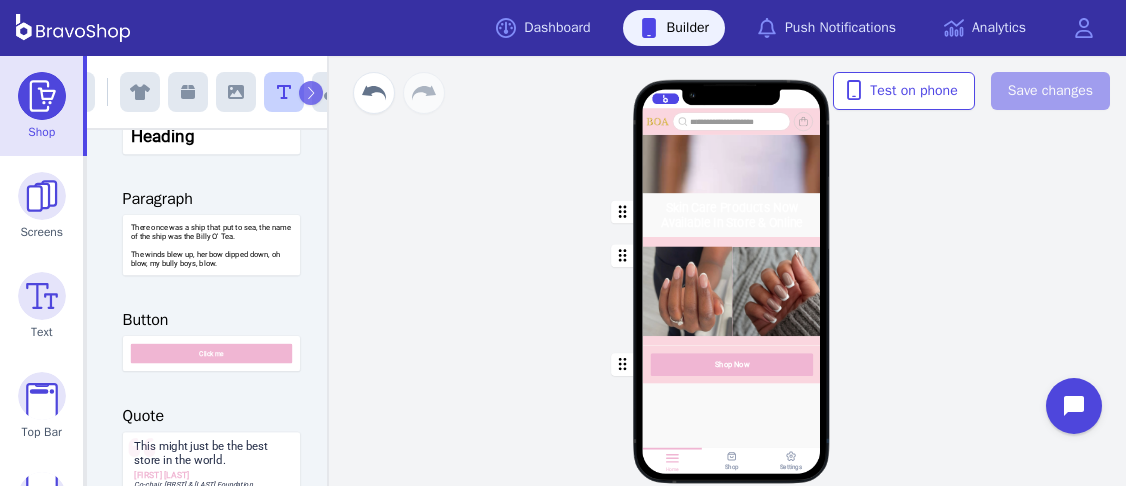 click at bounding box center (732, 215) 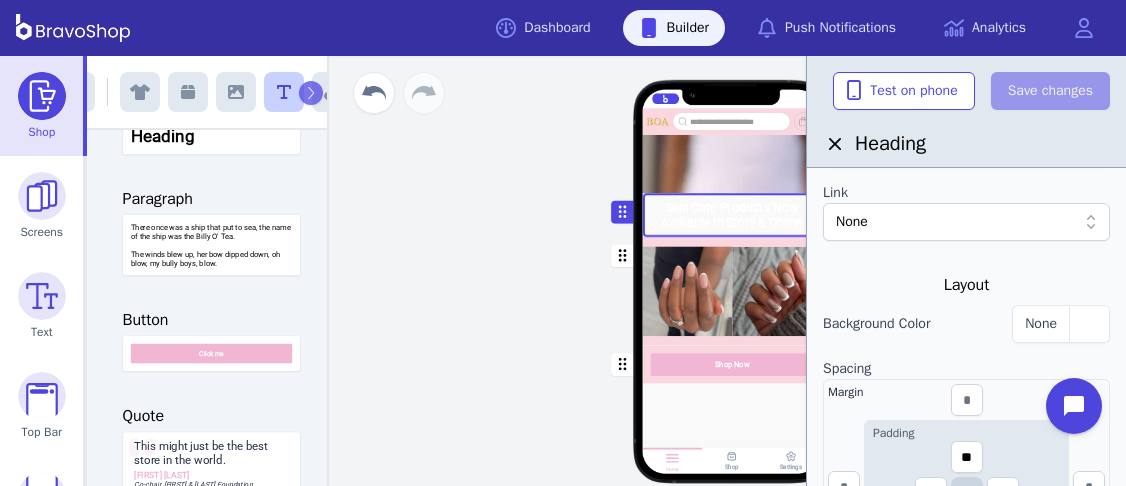 scroll, scrollTop: 343, scrollLeft: 0, axis: vertical 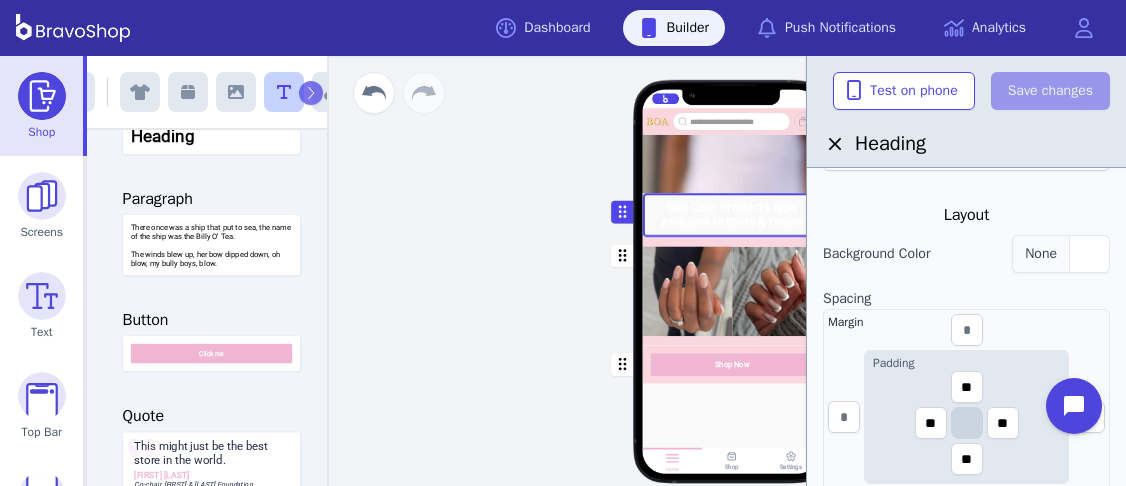 click at bounding box center [1089, 254] 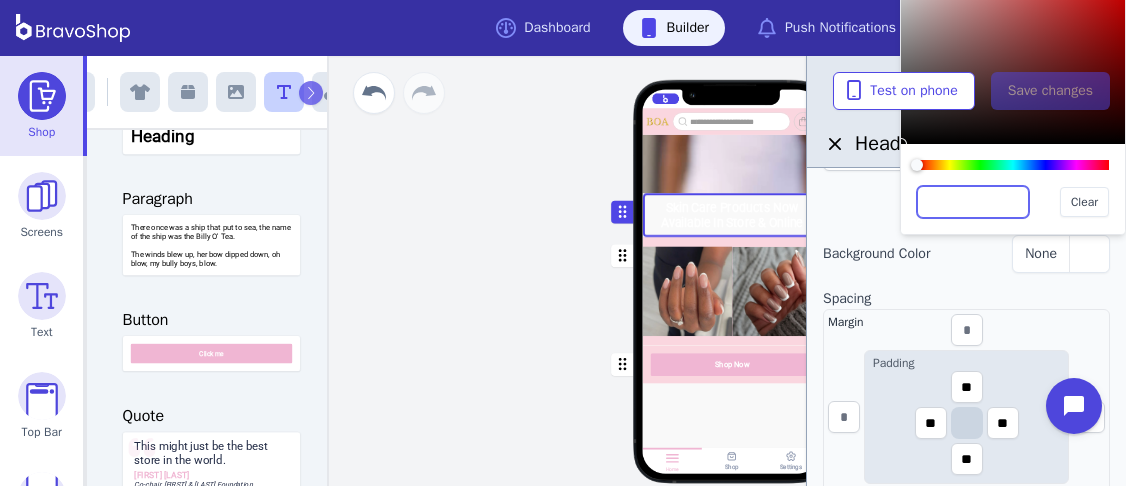 click at bounding box center (973, 202) 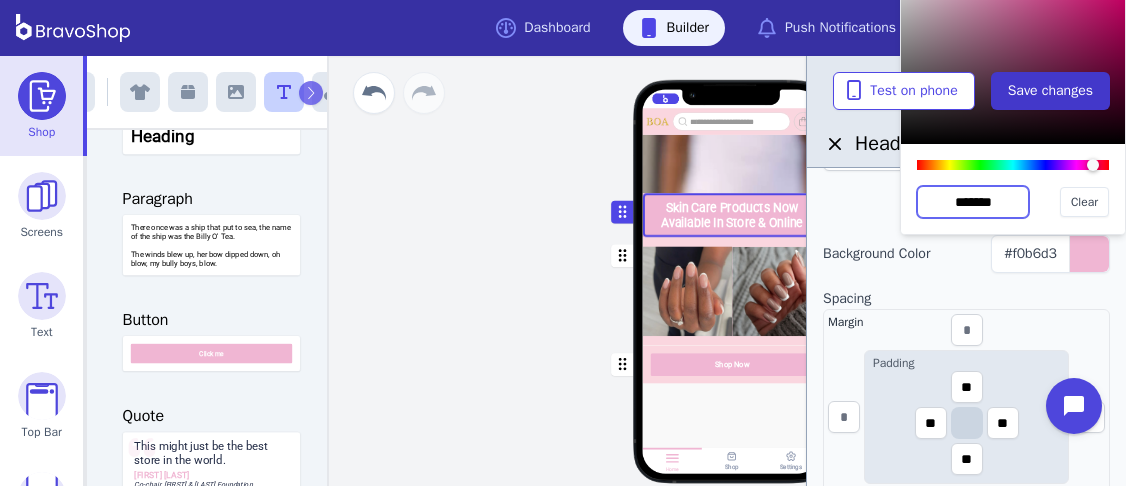 type on "*******" 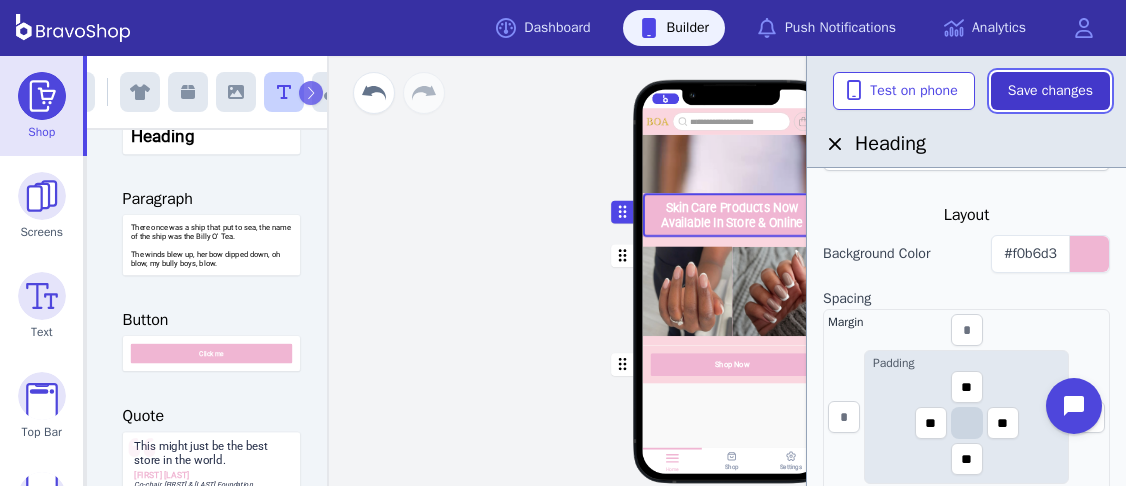 click on "Save changes" at bounding box center (1050, 91) 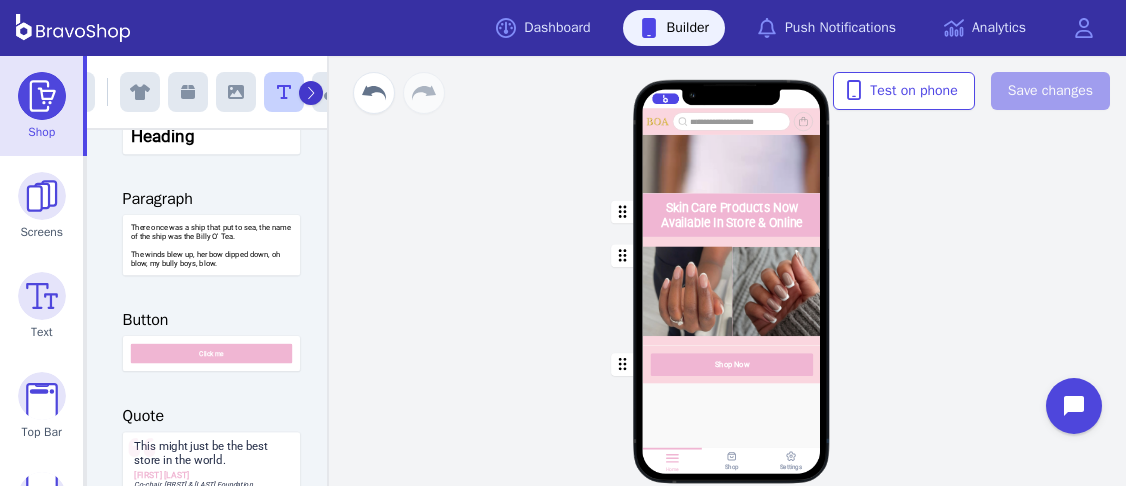 click 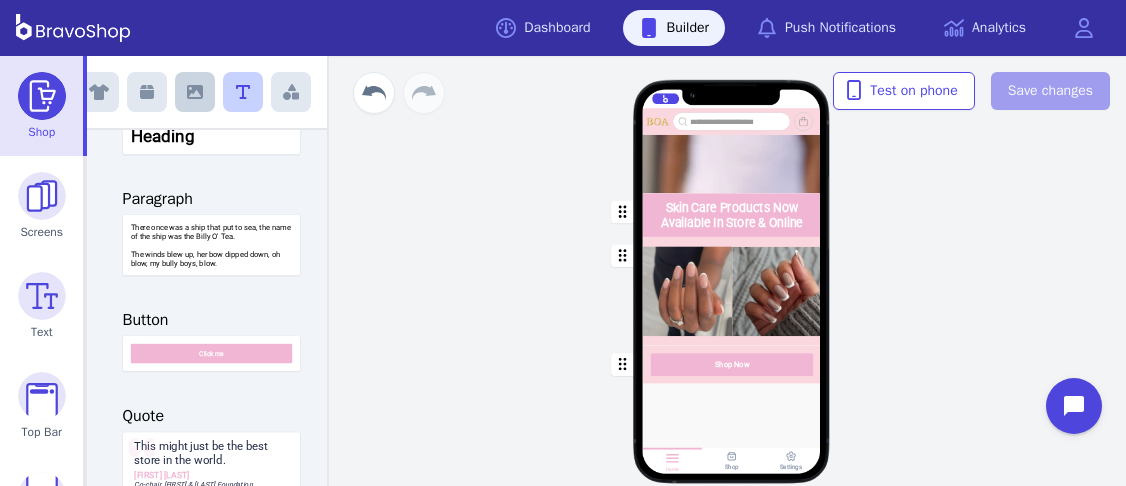 click 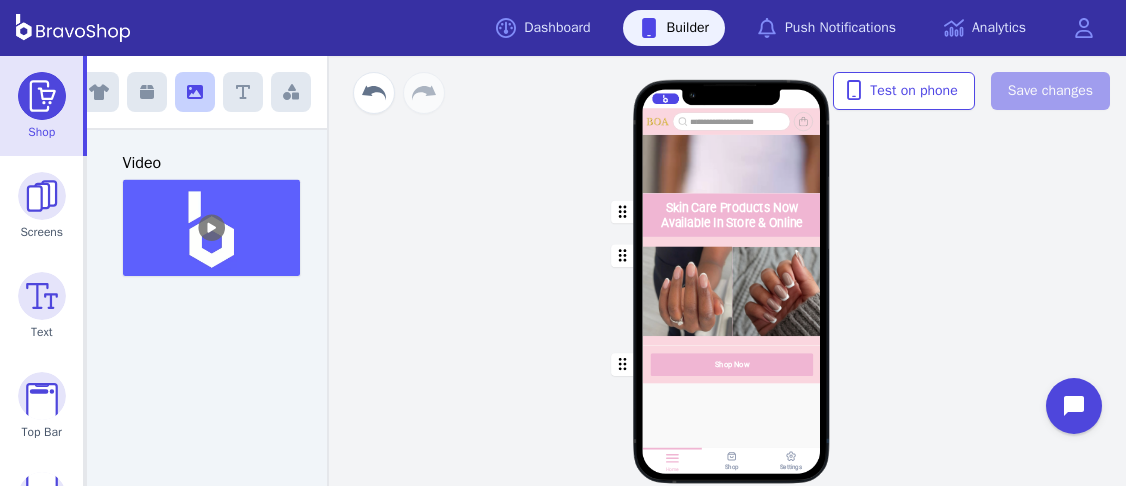 scroll, scrollTop: 710, scrollLeft: 0, axis: vertical 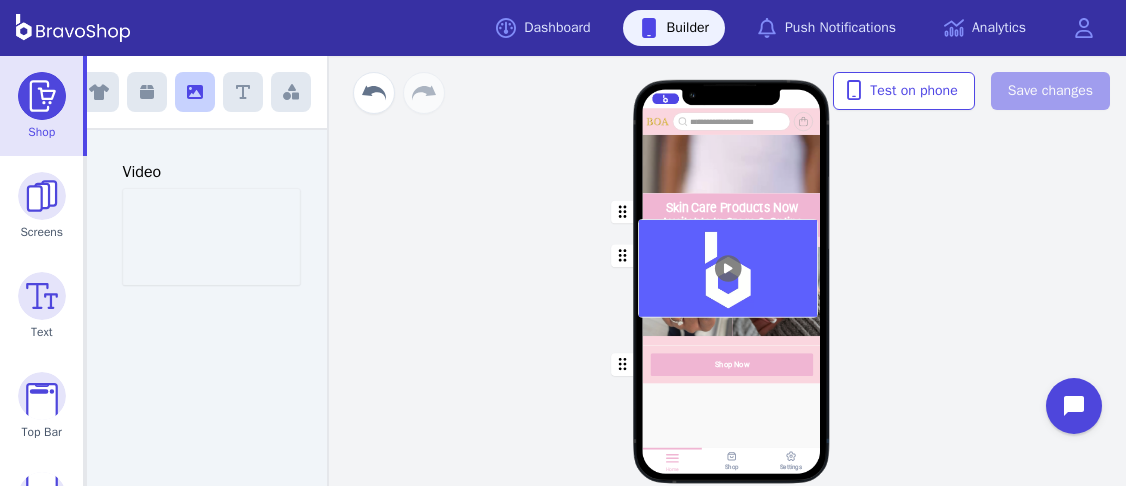 drag, startPoint x: 184, startPoint y: 239, endPoint x: 703, endPoint y: 234, distance: 519.0241 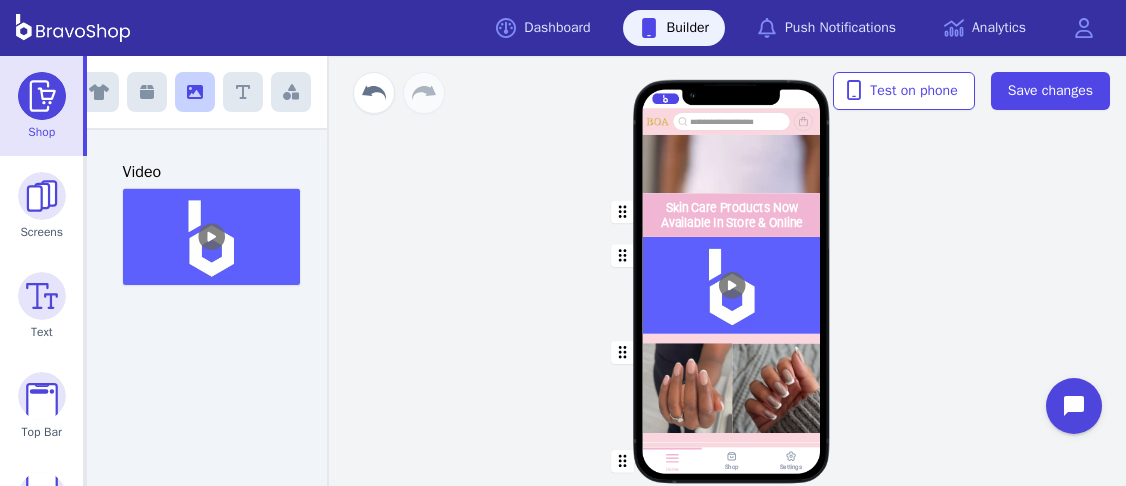 click at bounding box center (732, 285) 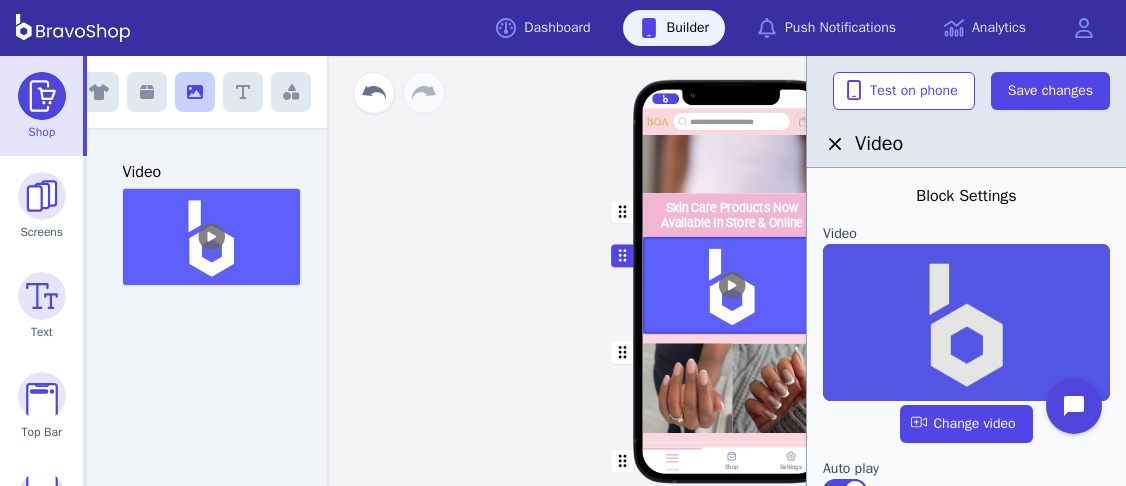 scroll, scrollTop: 154, scrollLeft: 0, axis: vertical 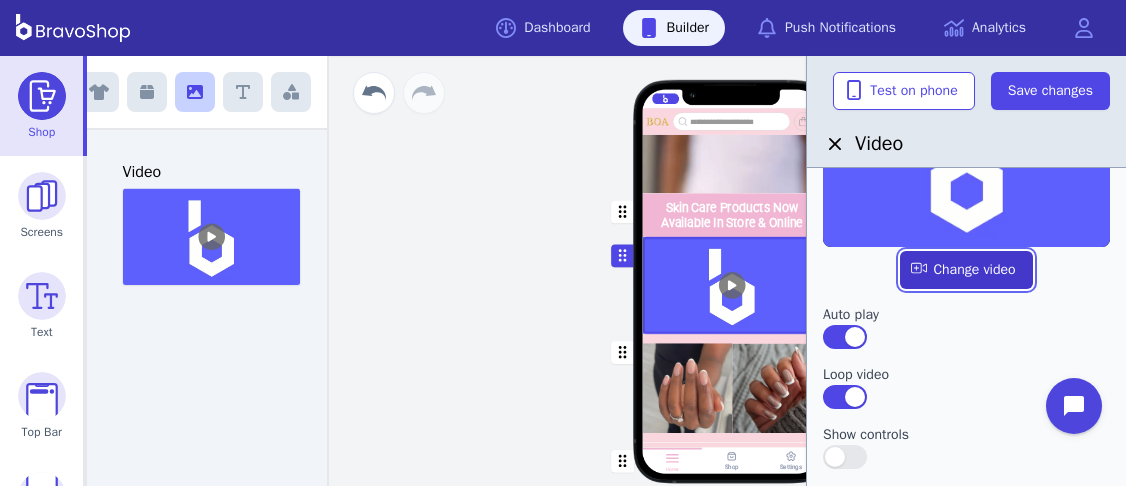 click at bounding box center [966, 270] 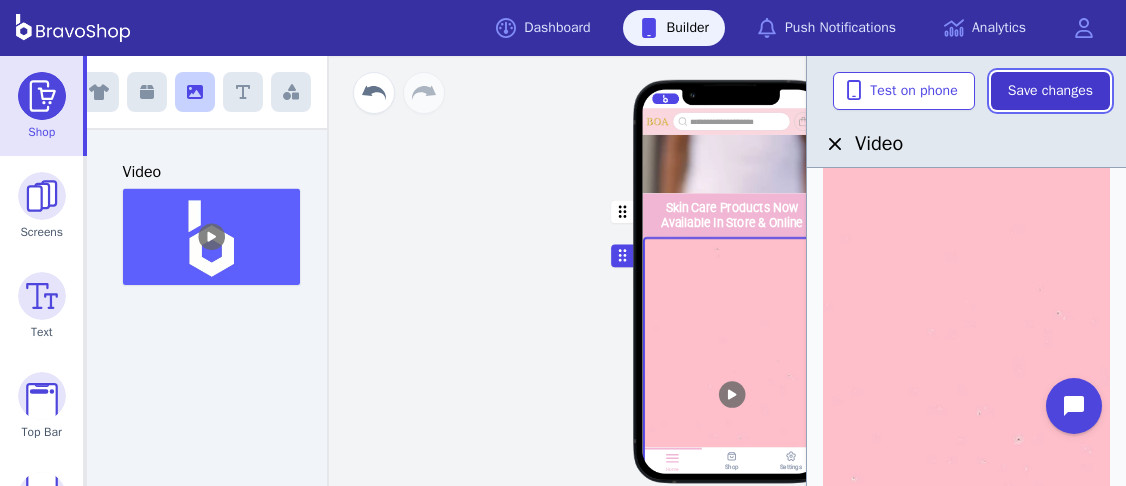 click on "Save changes" at bounding box center (1050, 91) 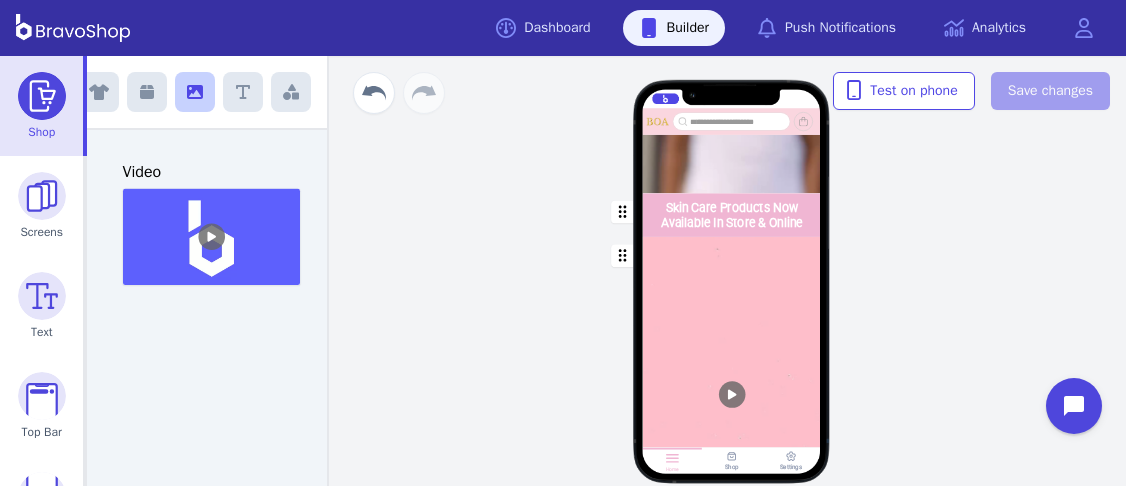 click at bounding box center [732, 394] 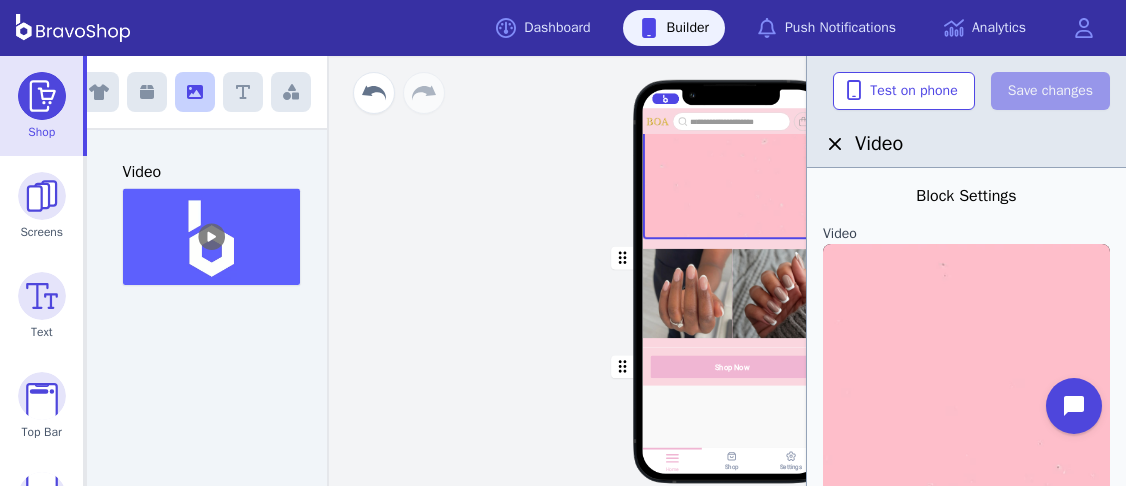 scroll, scrollTop: 1306, scrollLeft: 0, axis: vertical 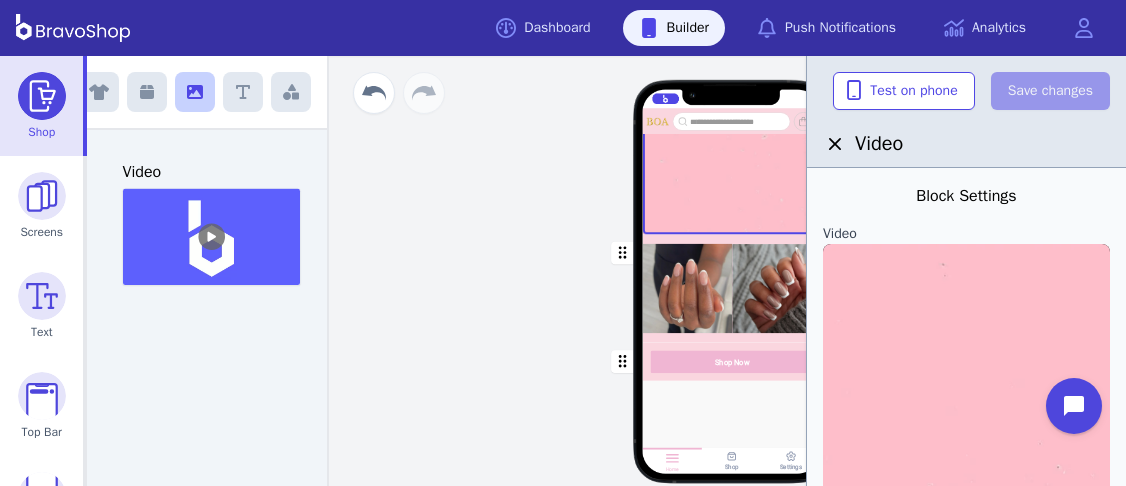 click at bounding box center (732, 288) 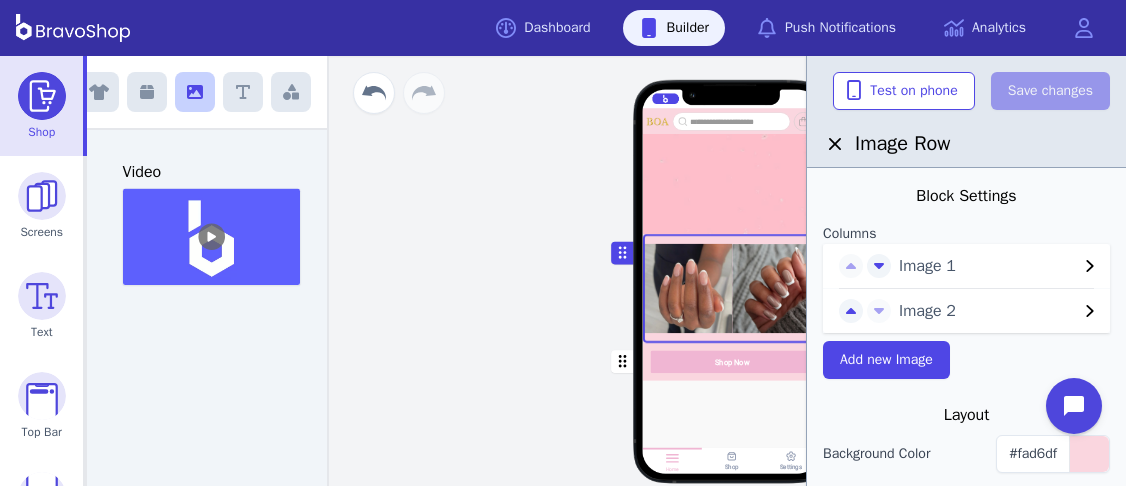 click at bounding box center [732, 361] 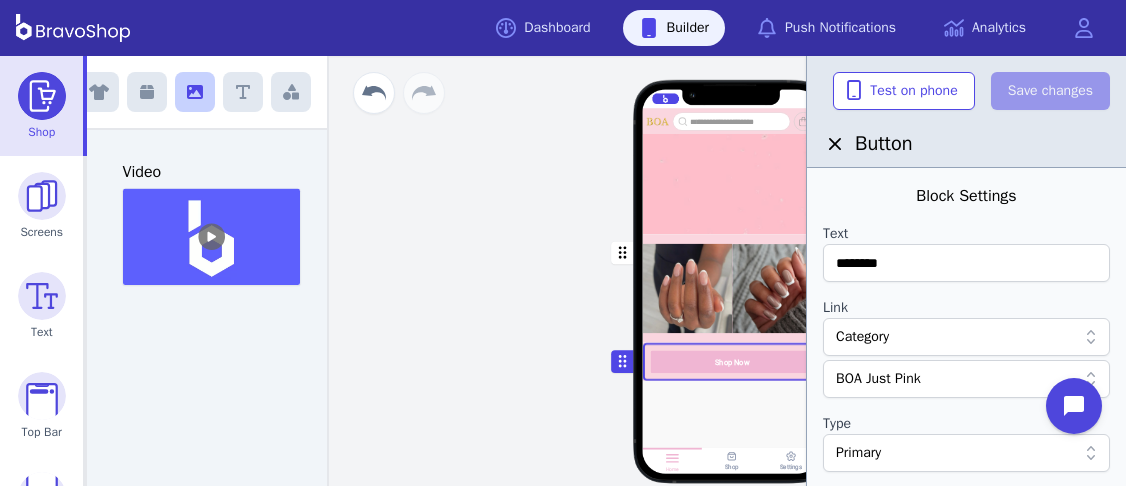 drag, startPoint x: 745, startPoint y: 353, endPoint x: 737, endPoint y: 341, distance: 14.422205 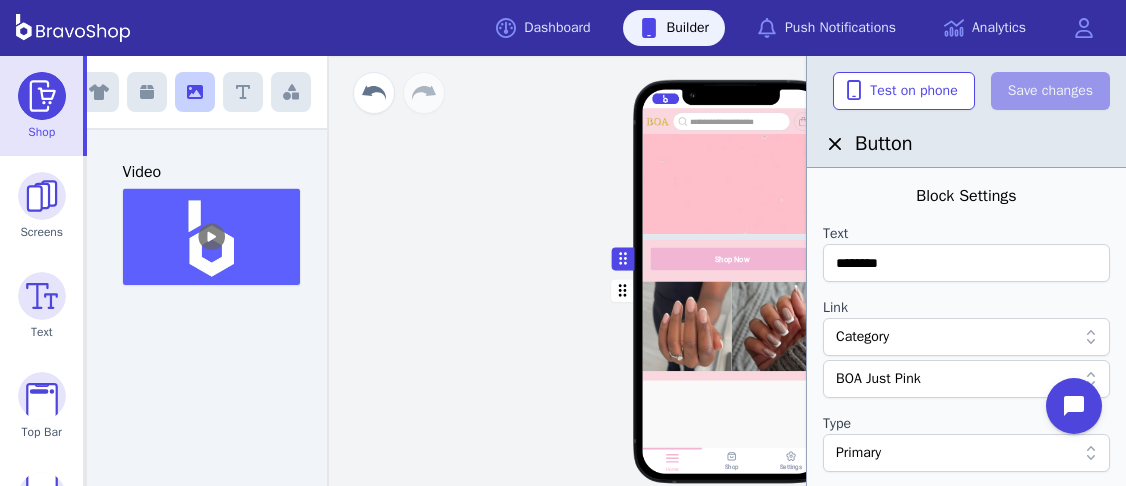 drag, startPoint x: 615, startPoint y: 357, endPoint x: 615, endPoint y: 255, distance: 102 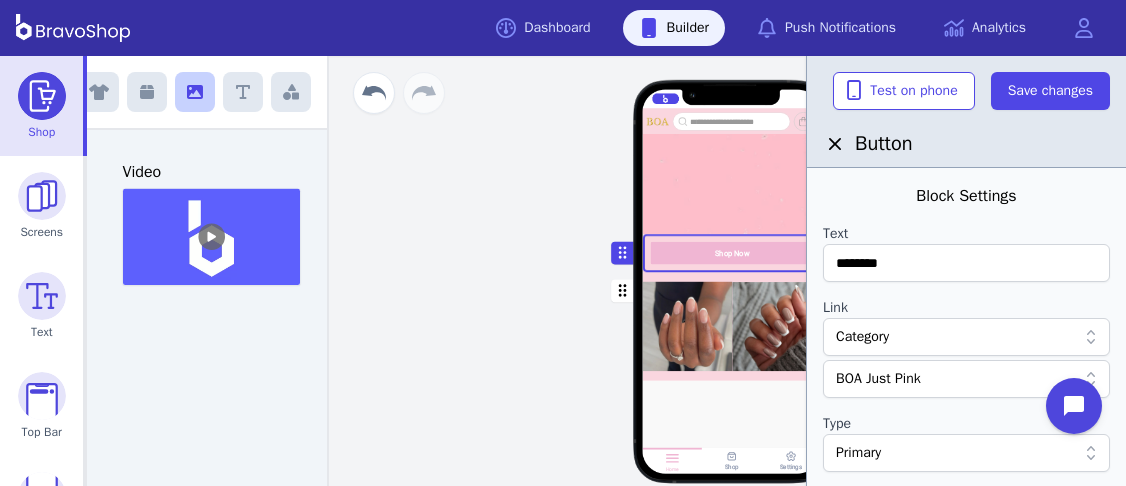 click on "Link" at bounding box center (966, 308) 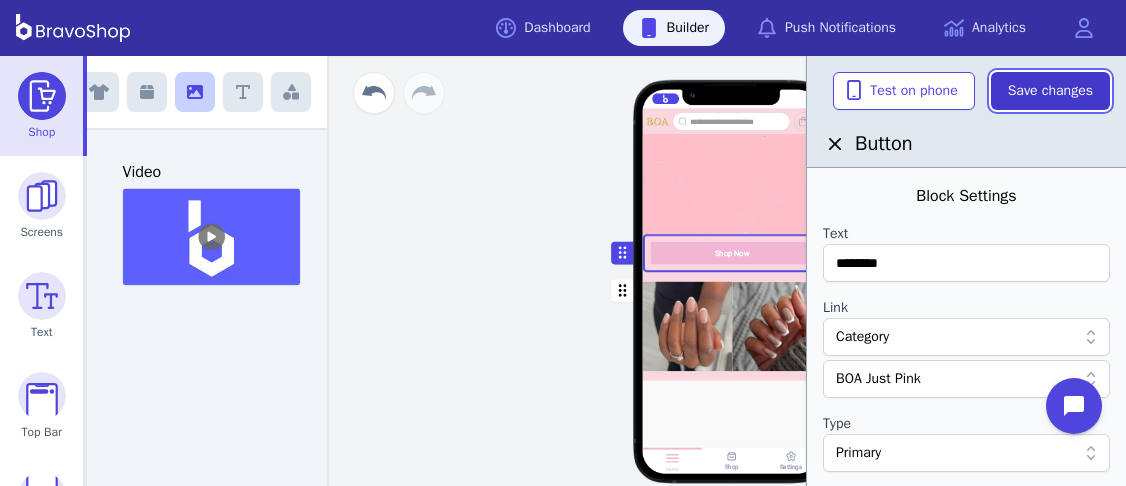 click on "Save changes" at bounding box center (1050, 91) 